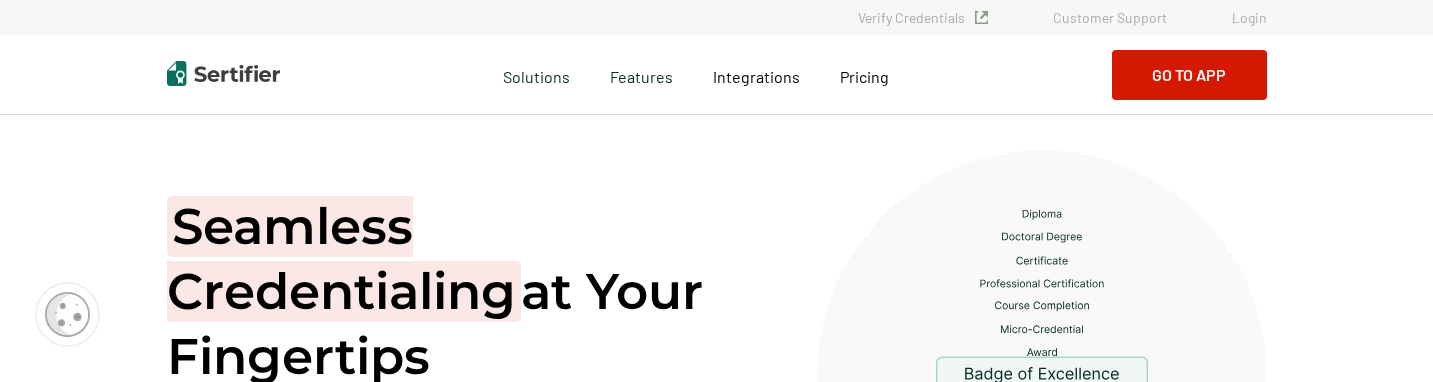 click on "Go to App" at bounding box center [1189, 75] 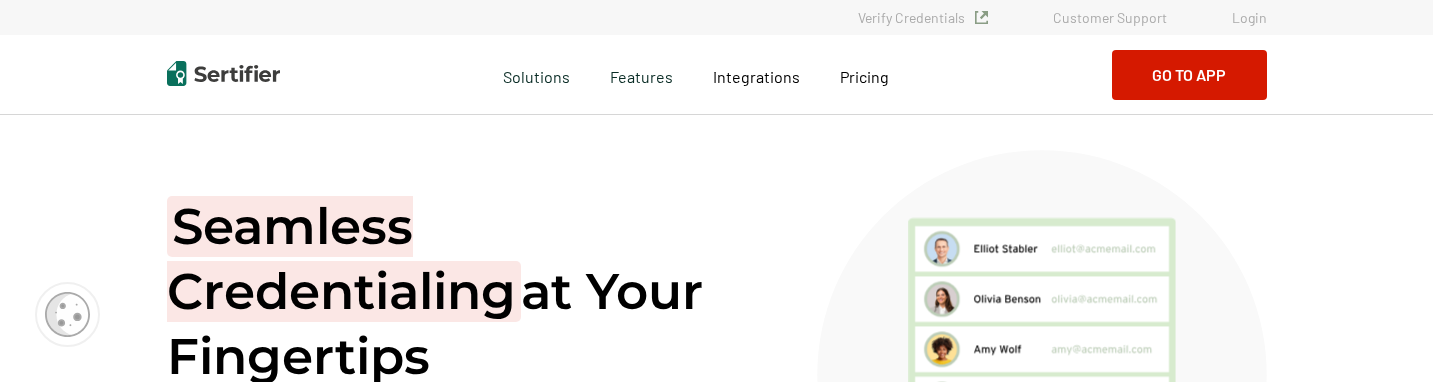 scroll, scrollTop: 0, scrollLeft: 0, axis: both 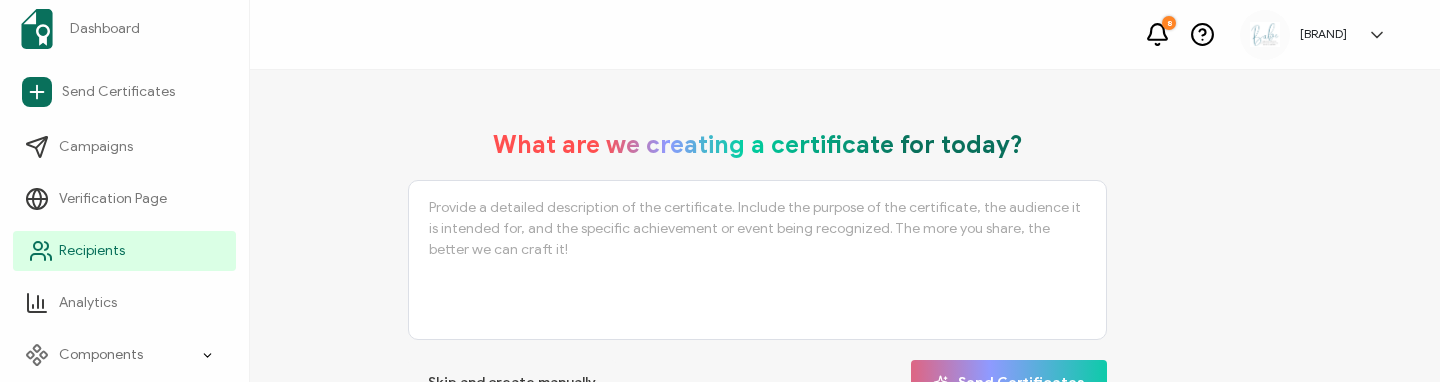 click on "Recipients" at bounding box center (92, 251) 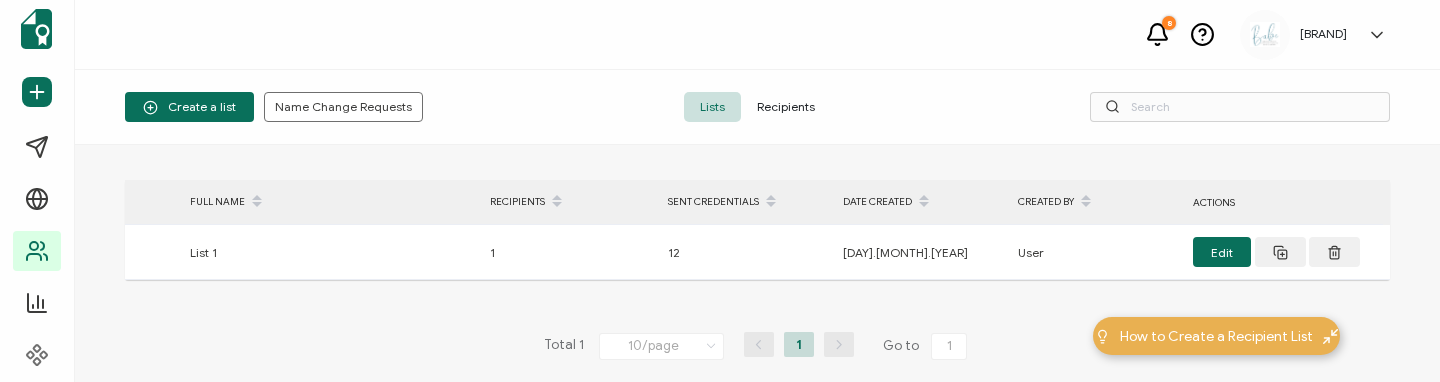 click on "Recipients" at bounding box center [786, 107] 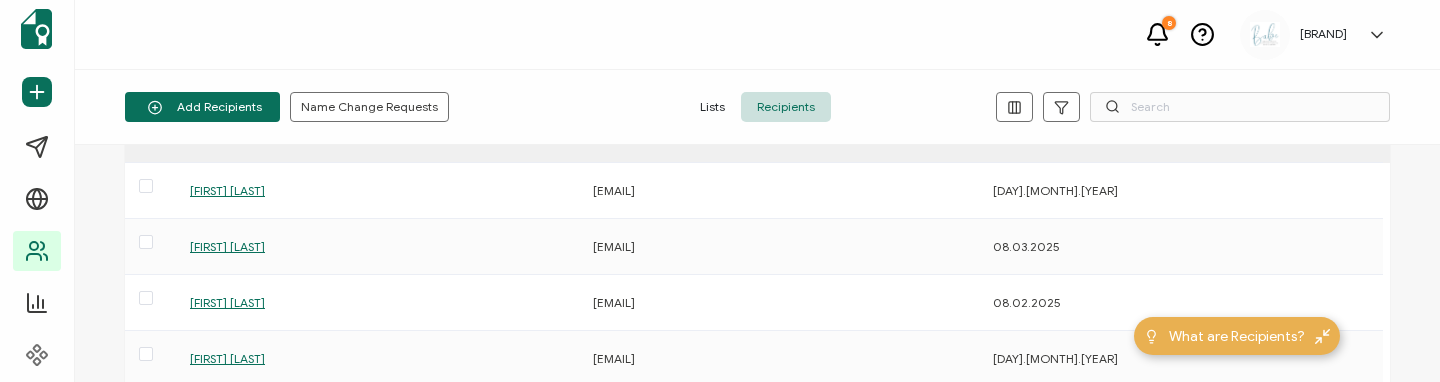 scroll, scrollTop: 35, scrollLeft: 0, axis: vertical 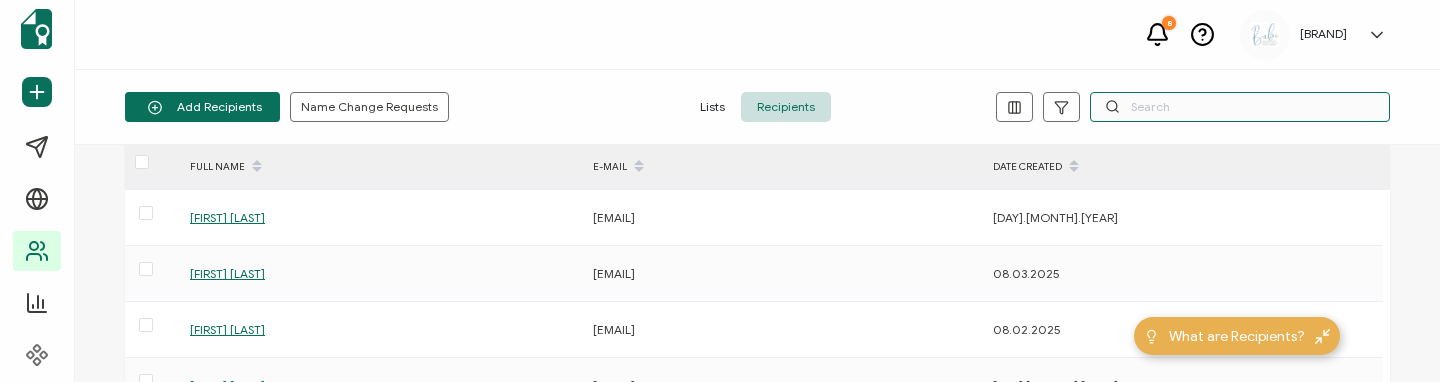 click at bounding box center (1240, 107) 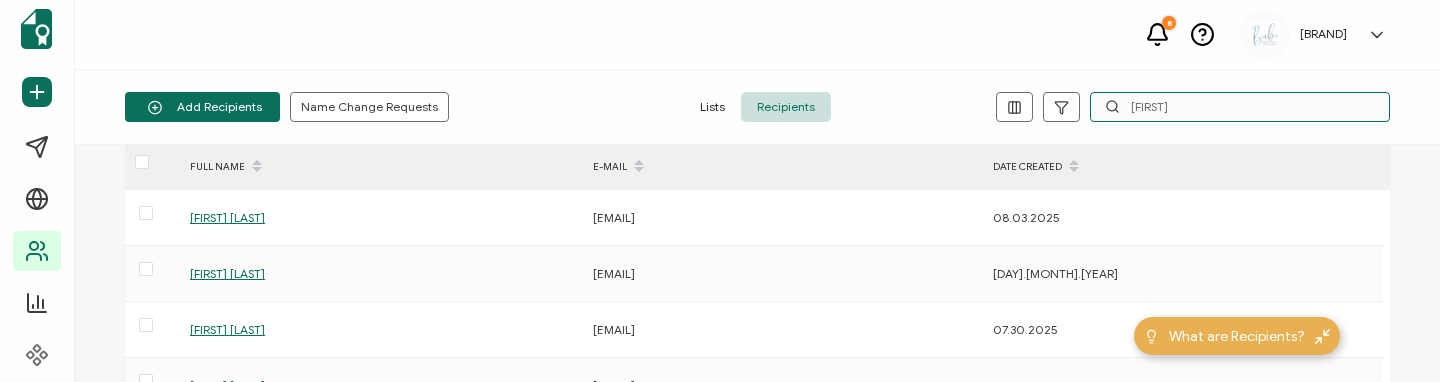 scroll, scrollTop: 25, scrollLeft: 0, axis: vertical 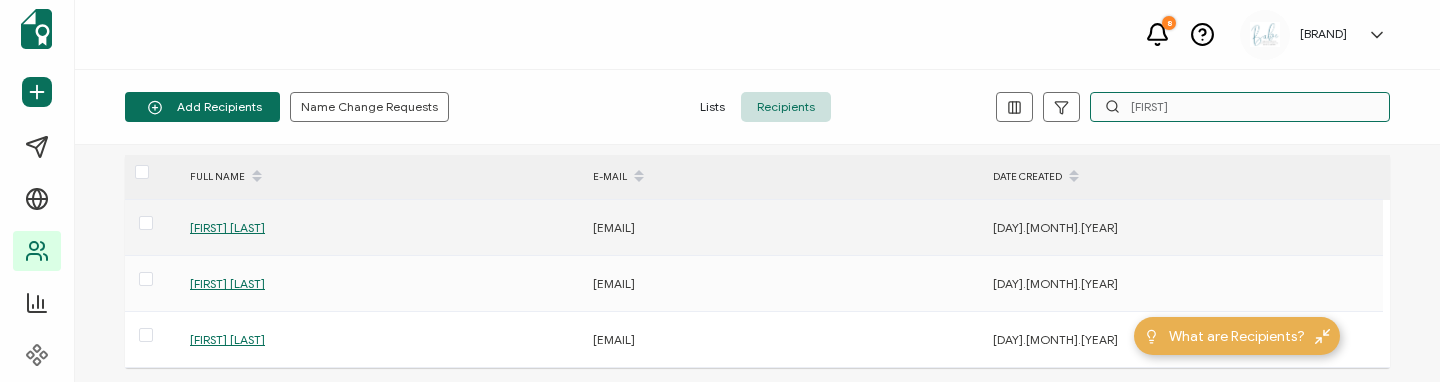 type on "[FIRST]" 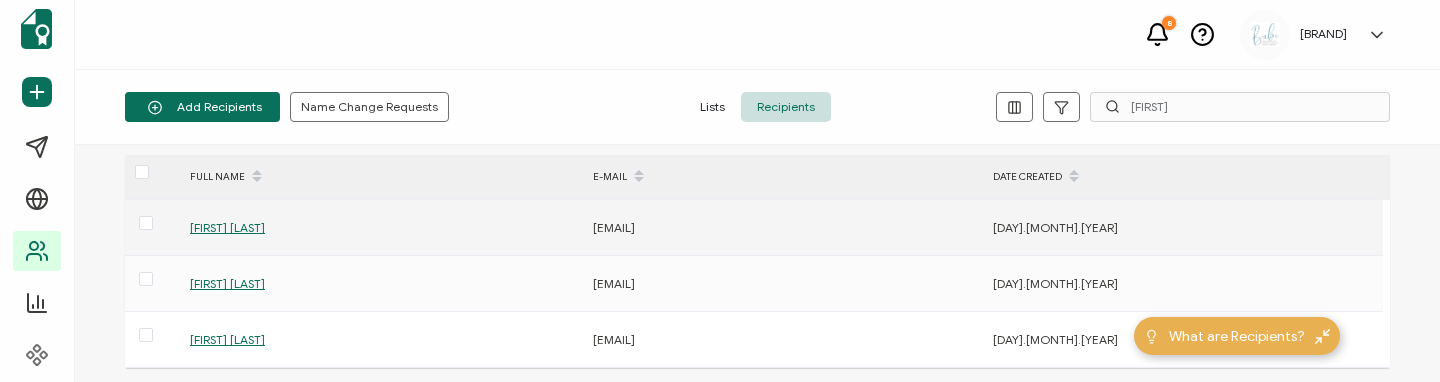 click on "[FIRST] [LAST]" at bounding box center [227, 227] 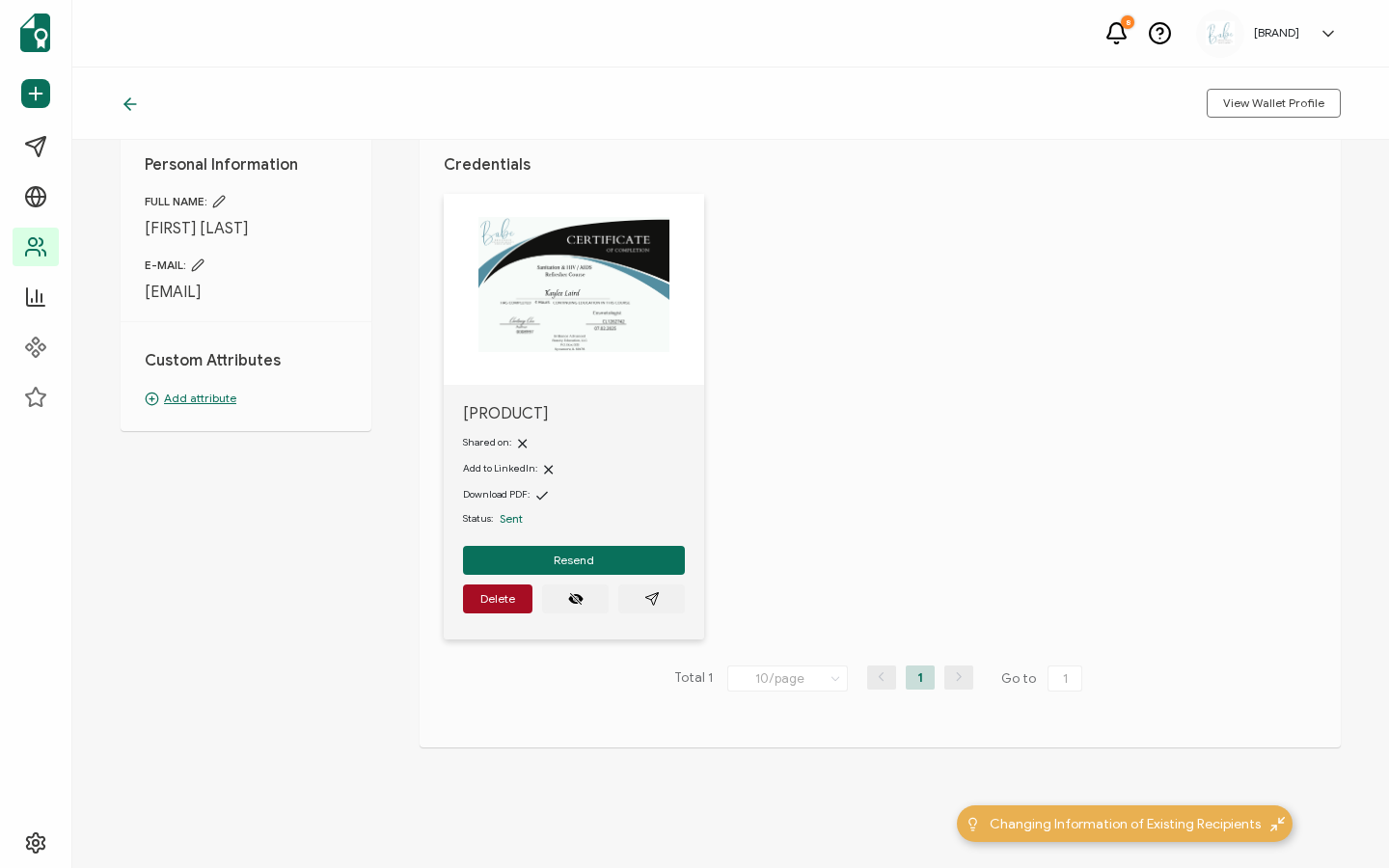 scroll, scrollTop: 76, scrollLeft: 0, axis: vertical 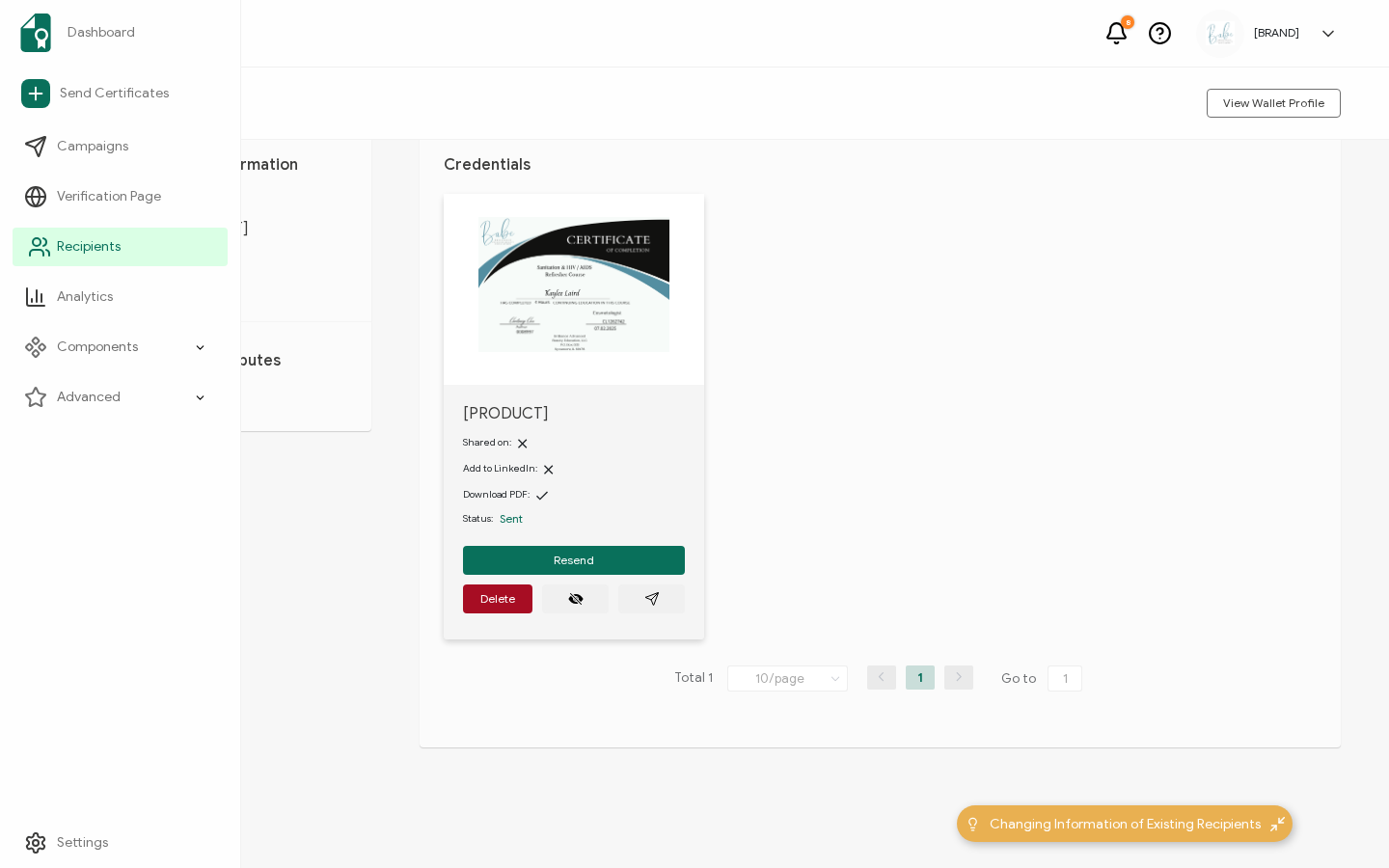 click on "Recipients" at bounding box center [89, 247] 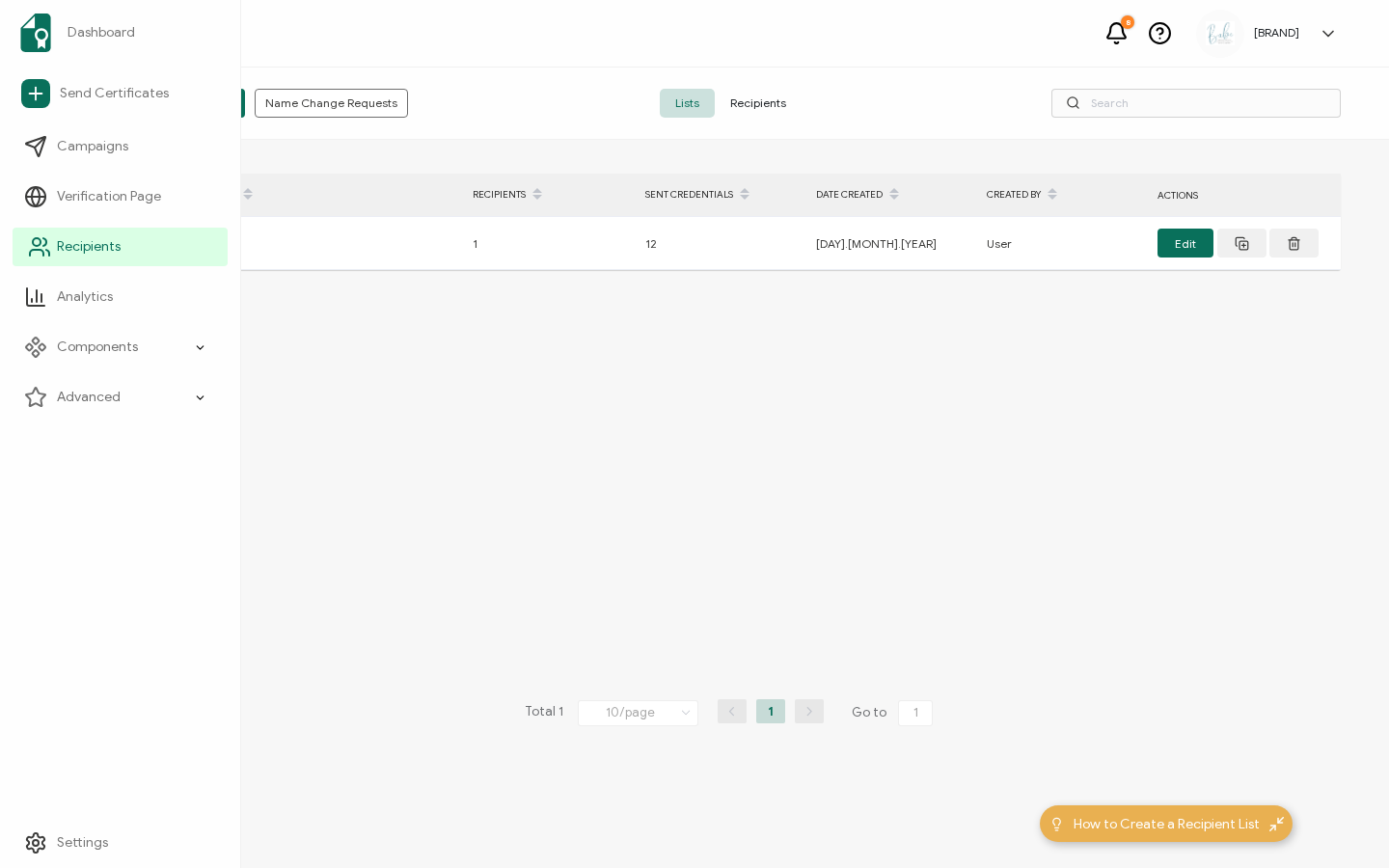 click on "Recipients" at bounding box center (89, 247) 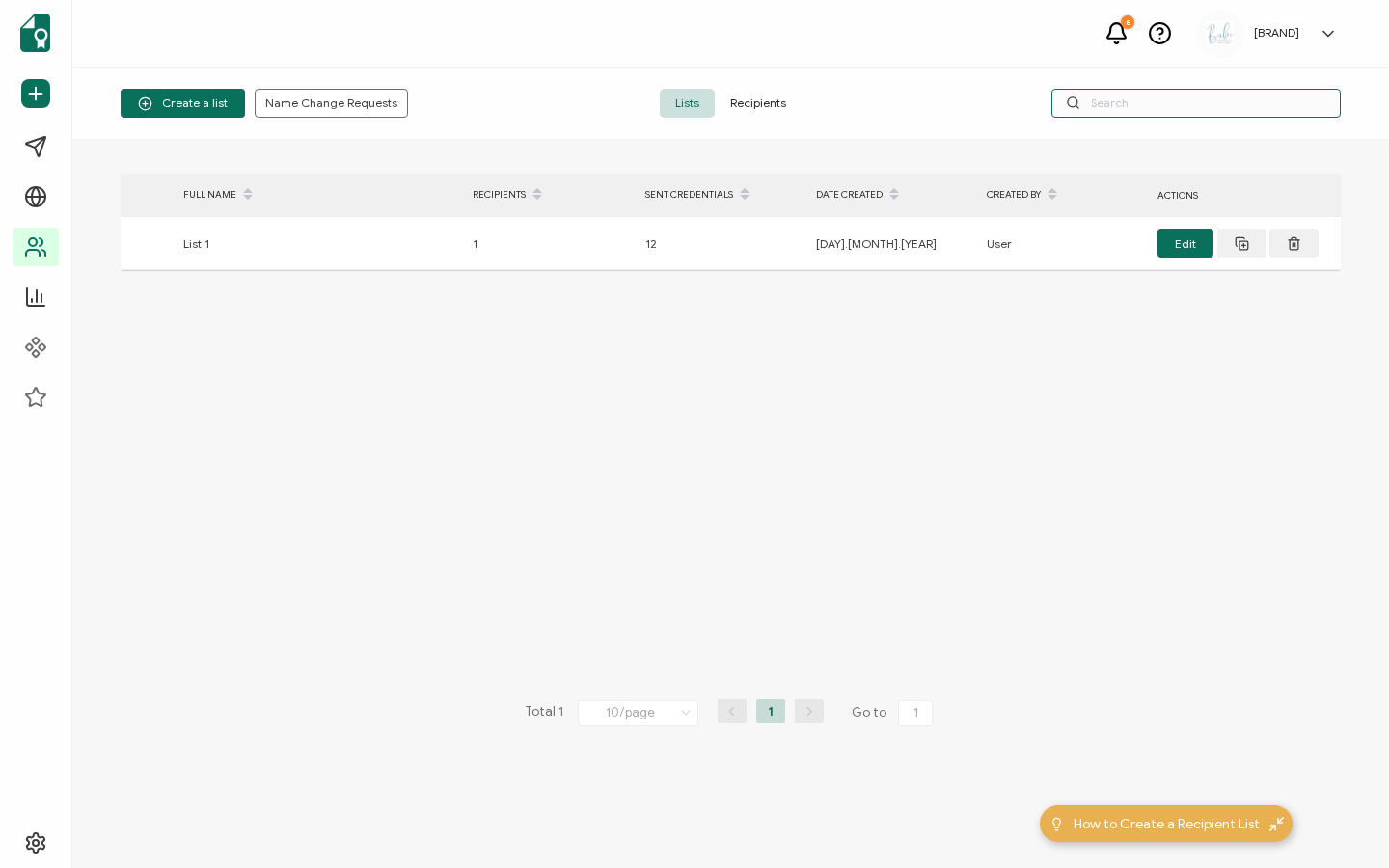 click at bounding box center [1196, 103] 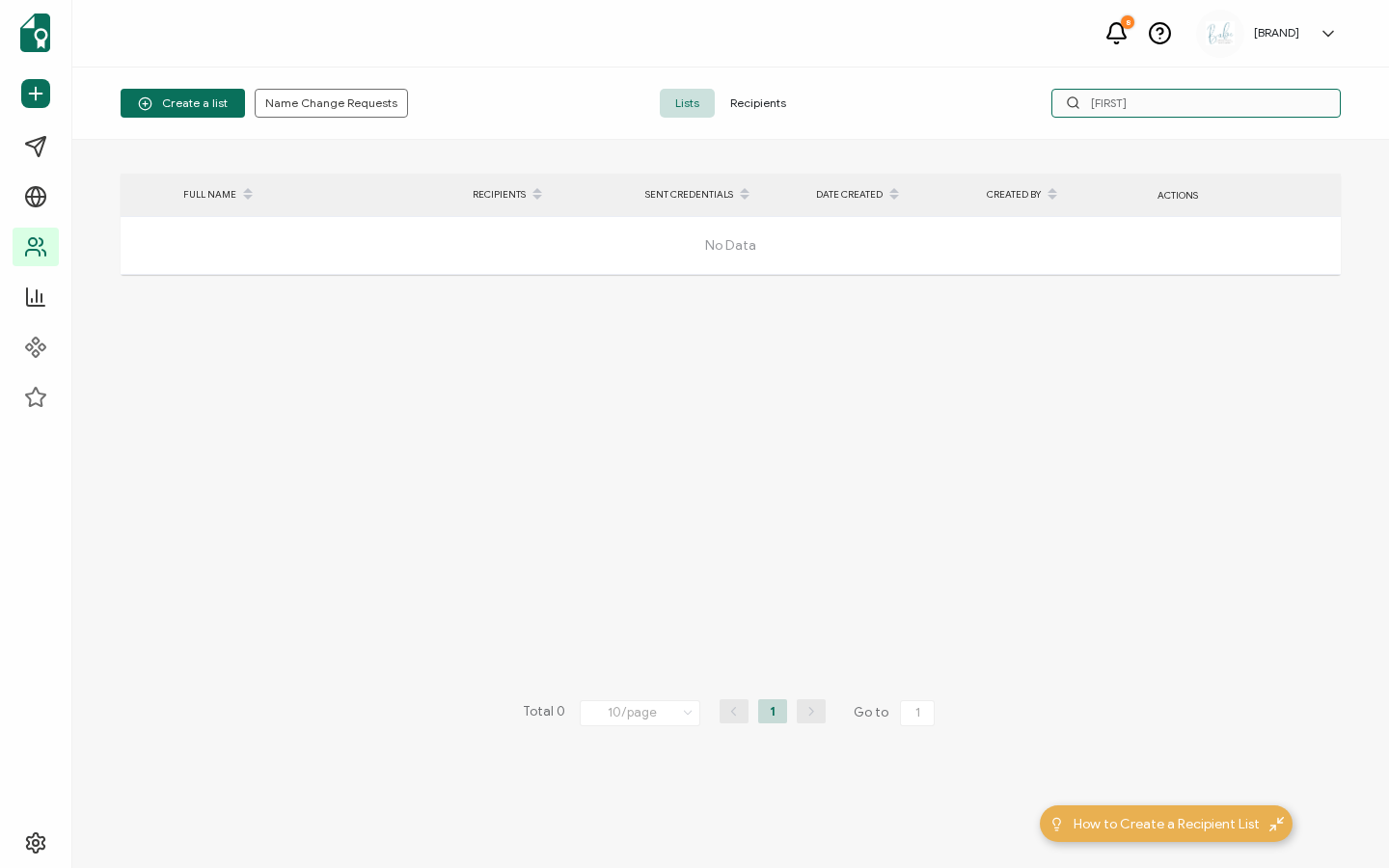 type on "[FIRST]" 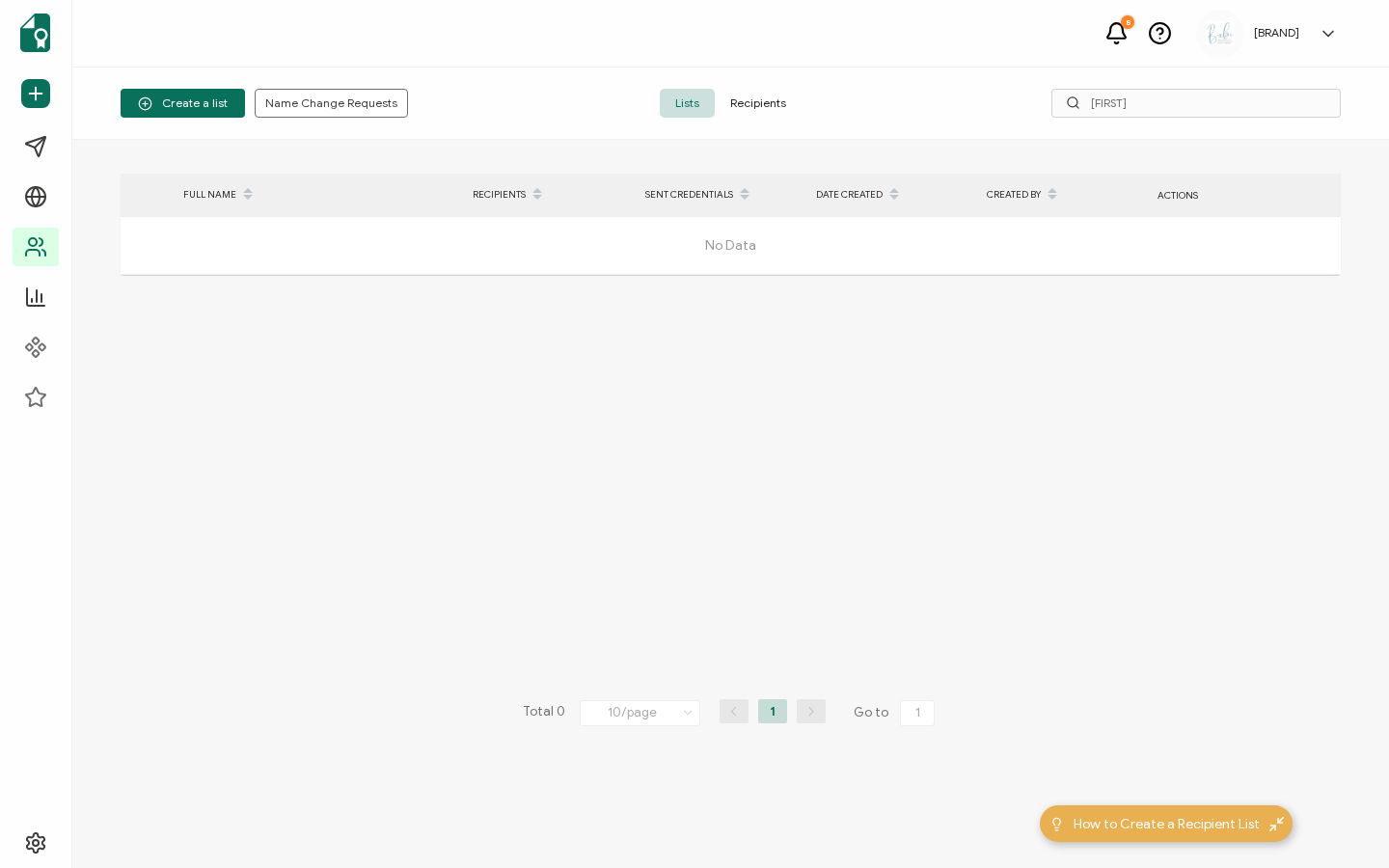 click on "Recipients" at bounding box center (758, 103) 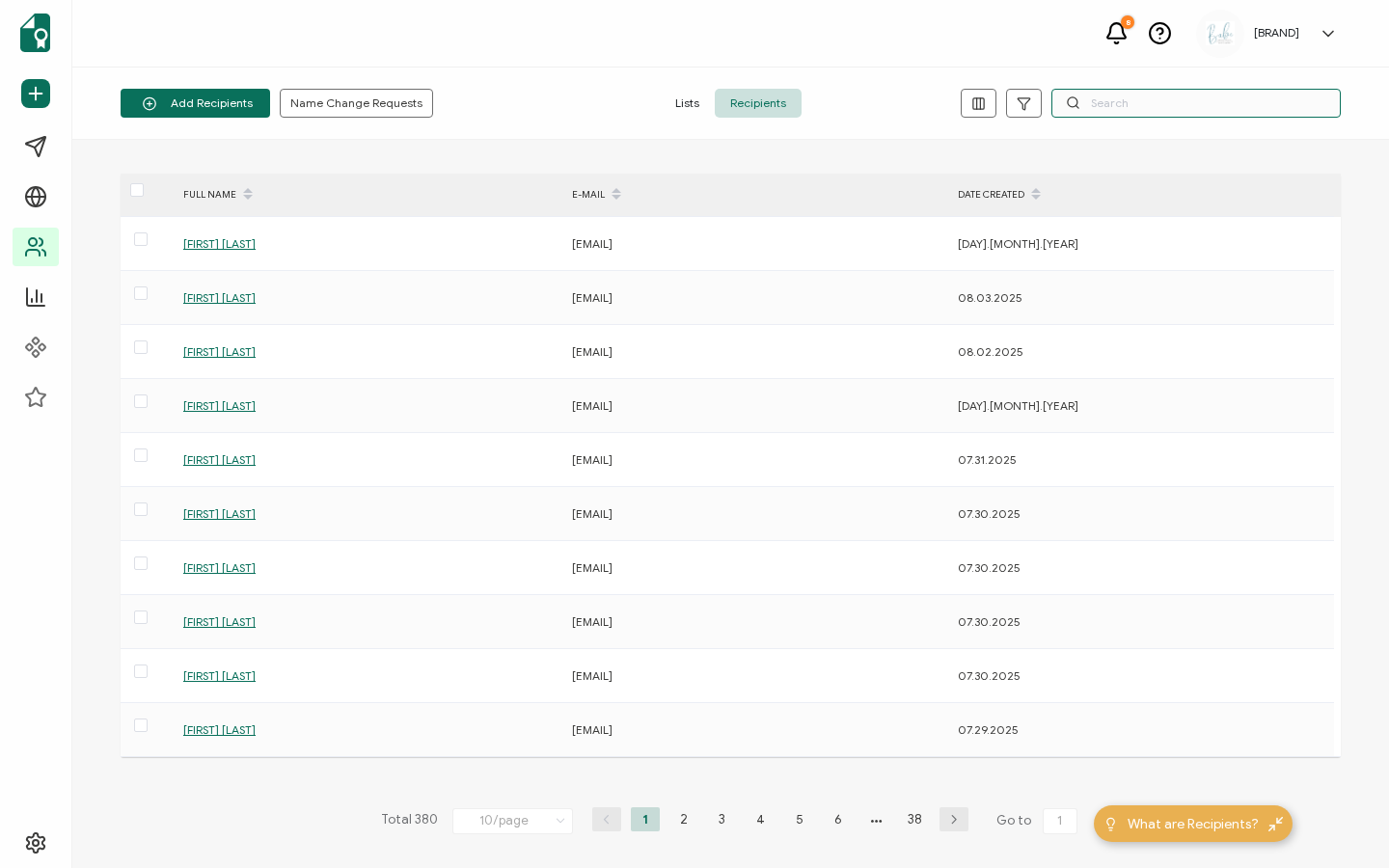 click at bounding box center (1196, 103) 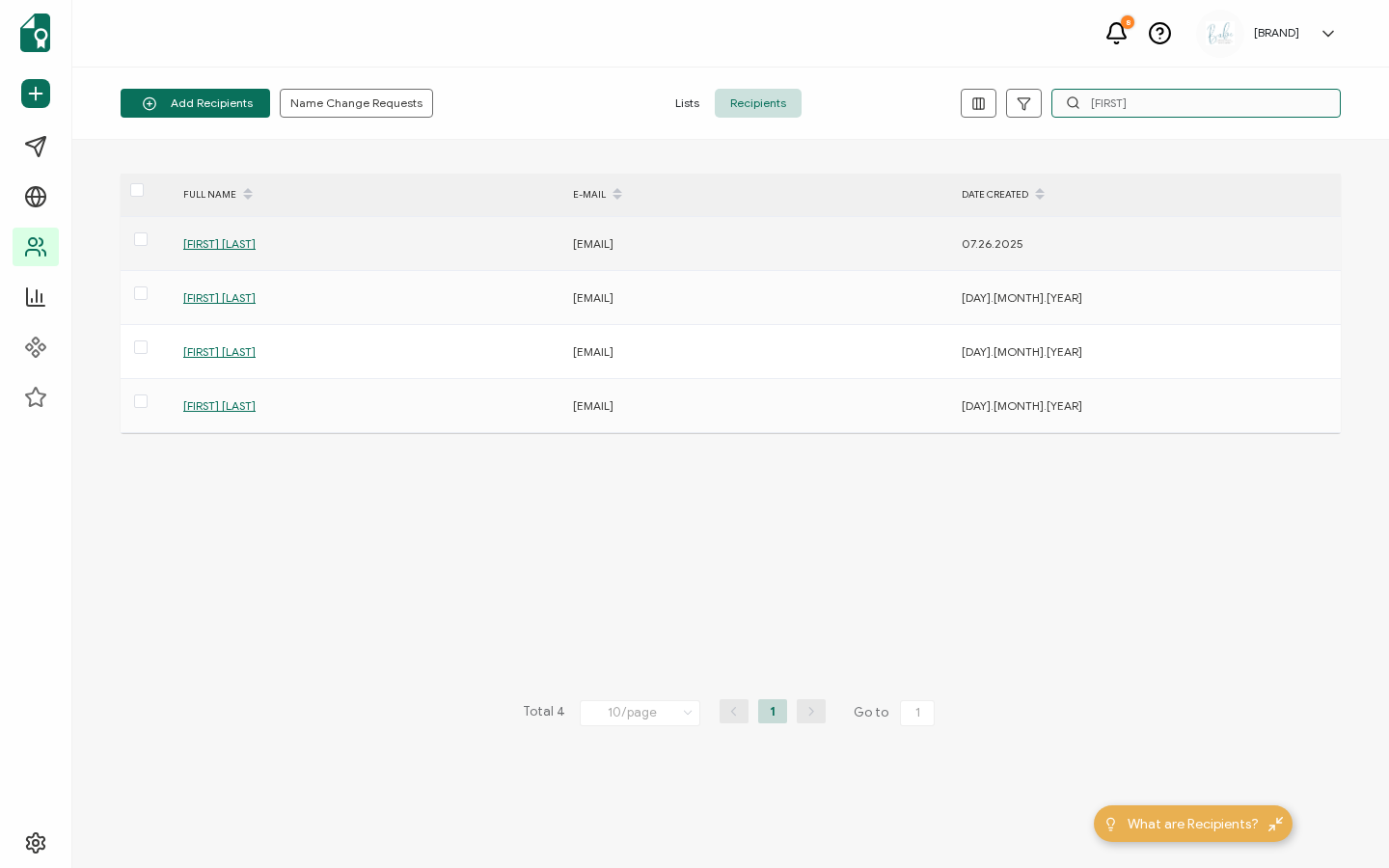 type on "[FIRST]" 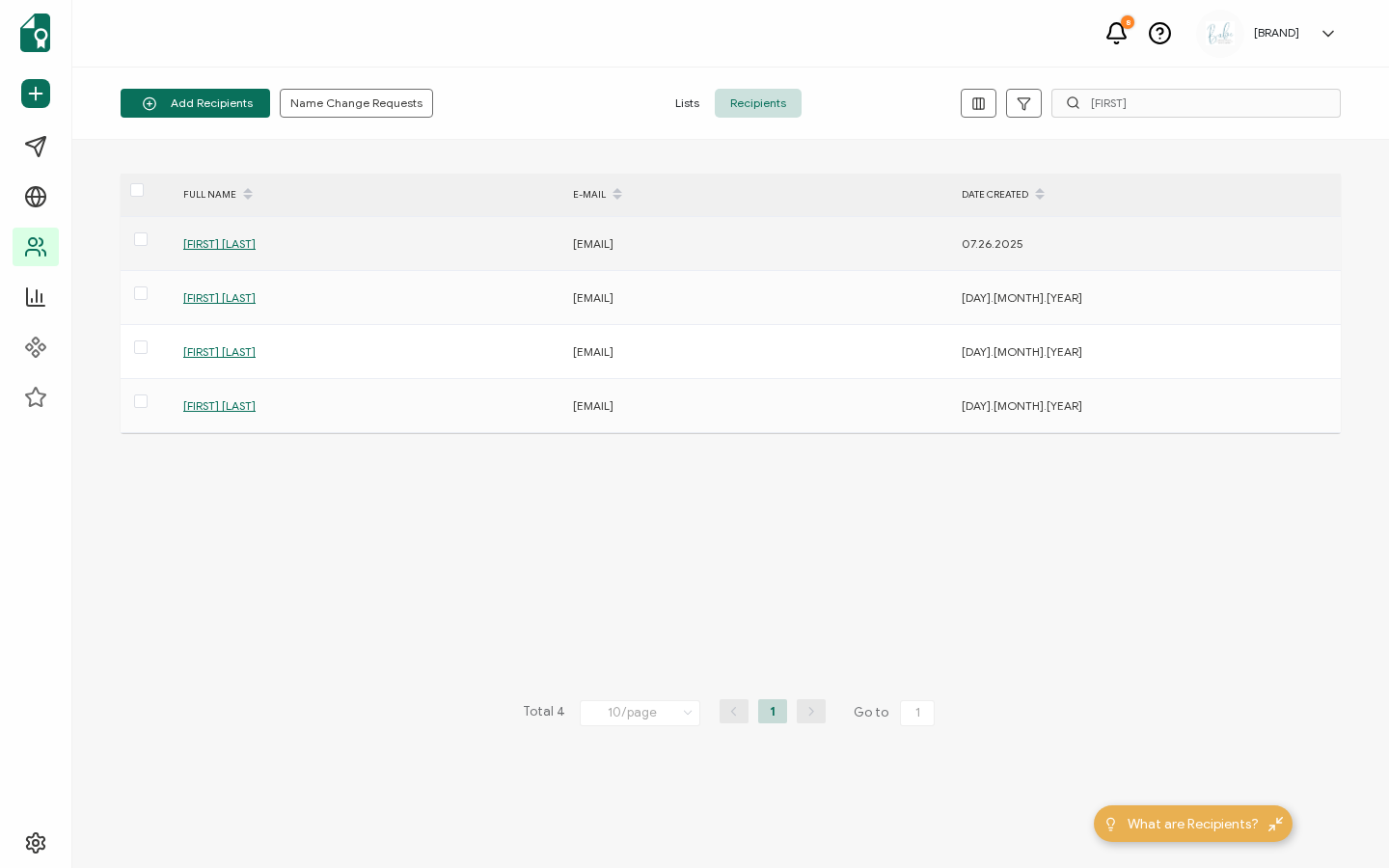 click on "[FIRST] [LAST]" at bounding box center (368, 243) 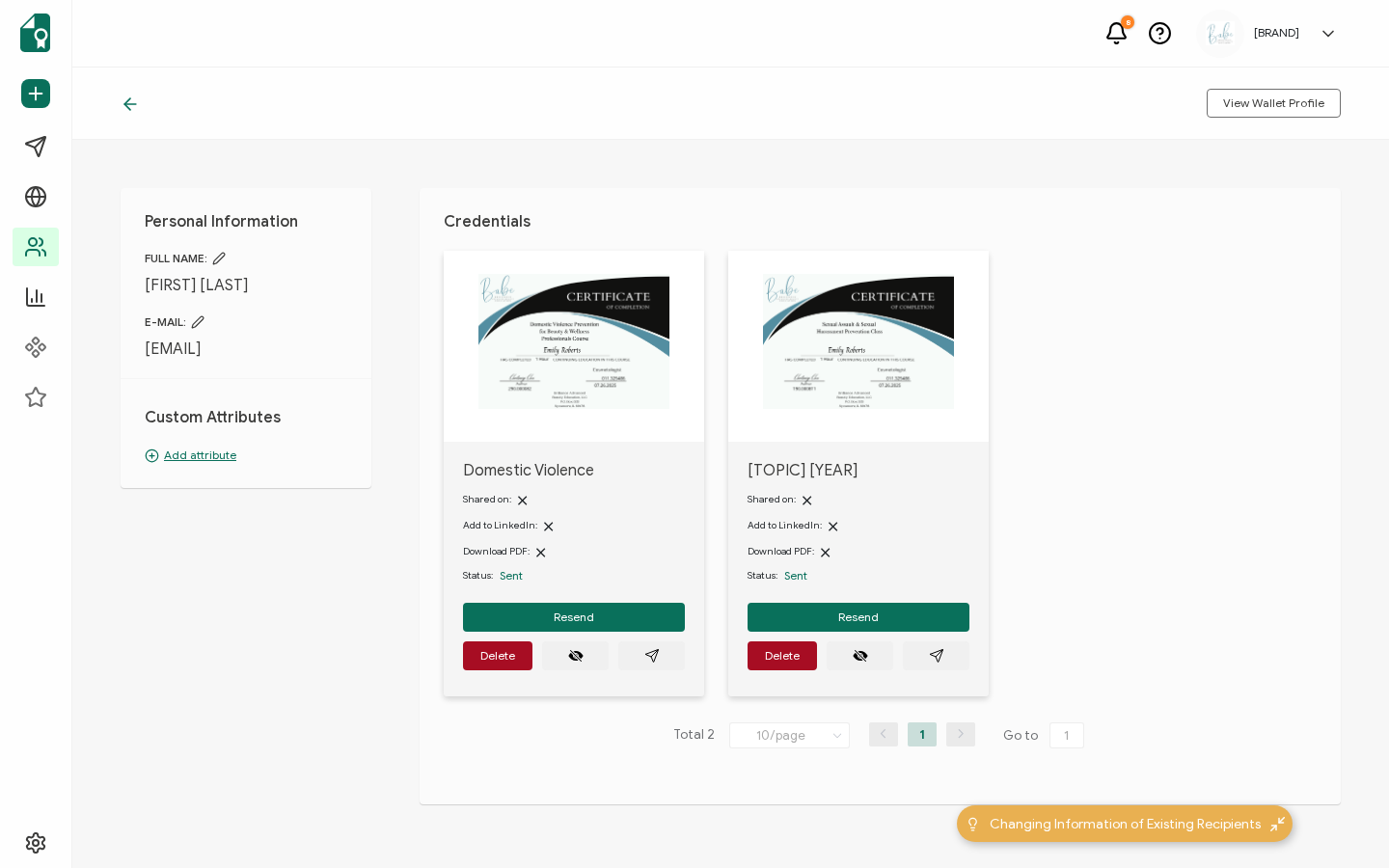 click 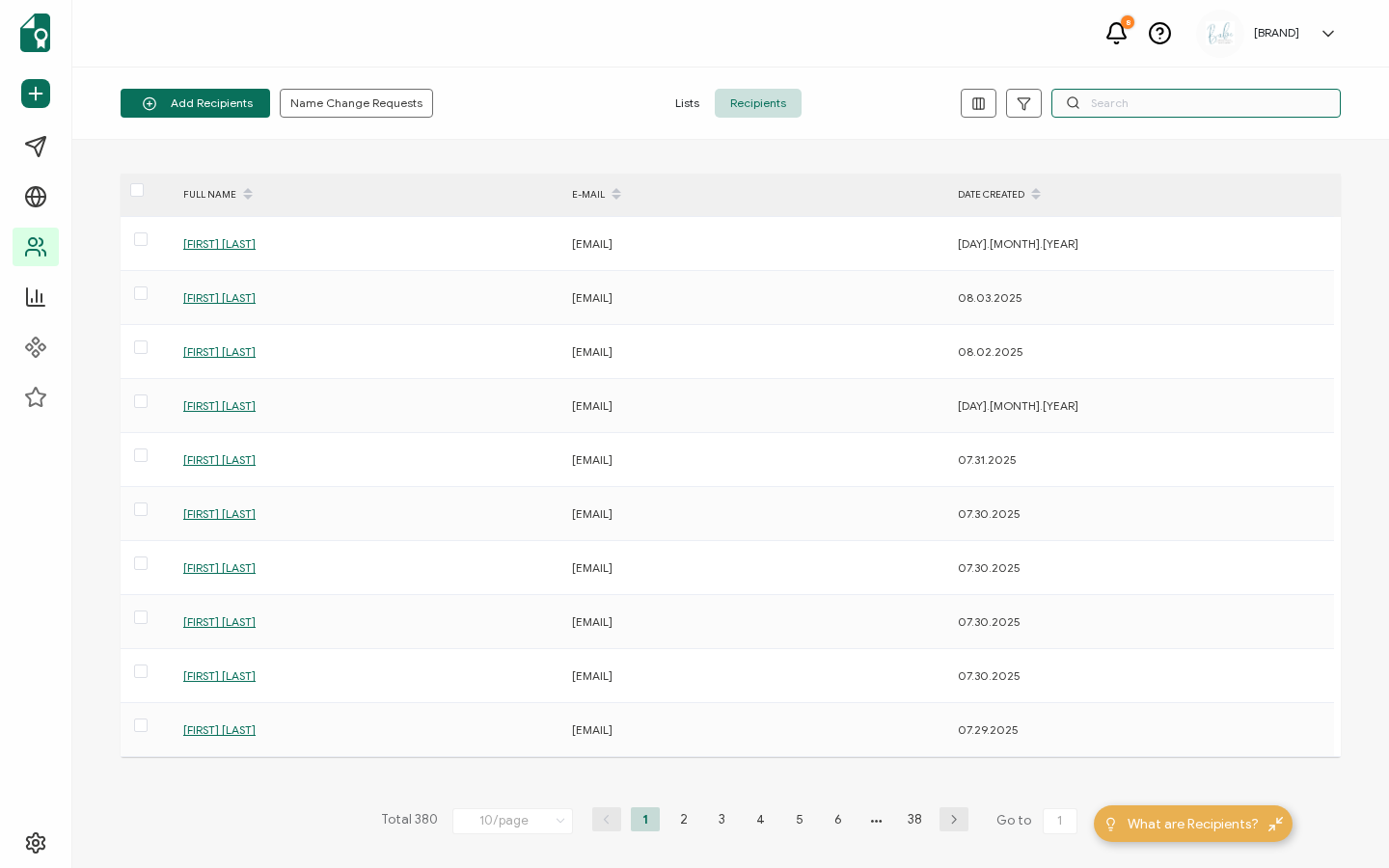 click at bounding box center (1196, 103) 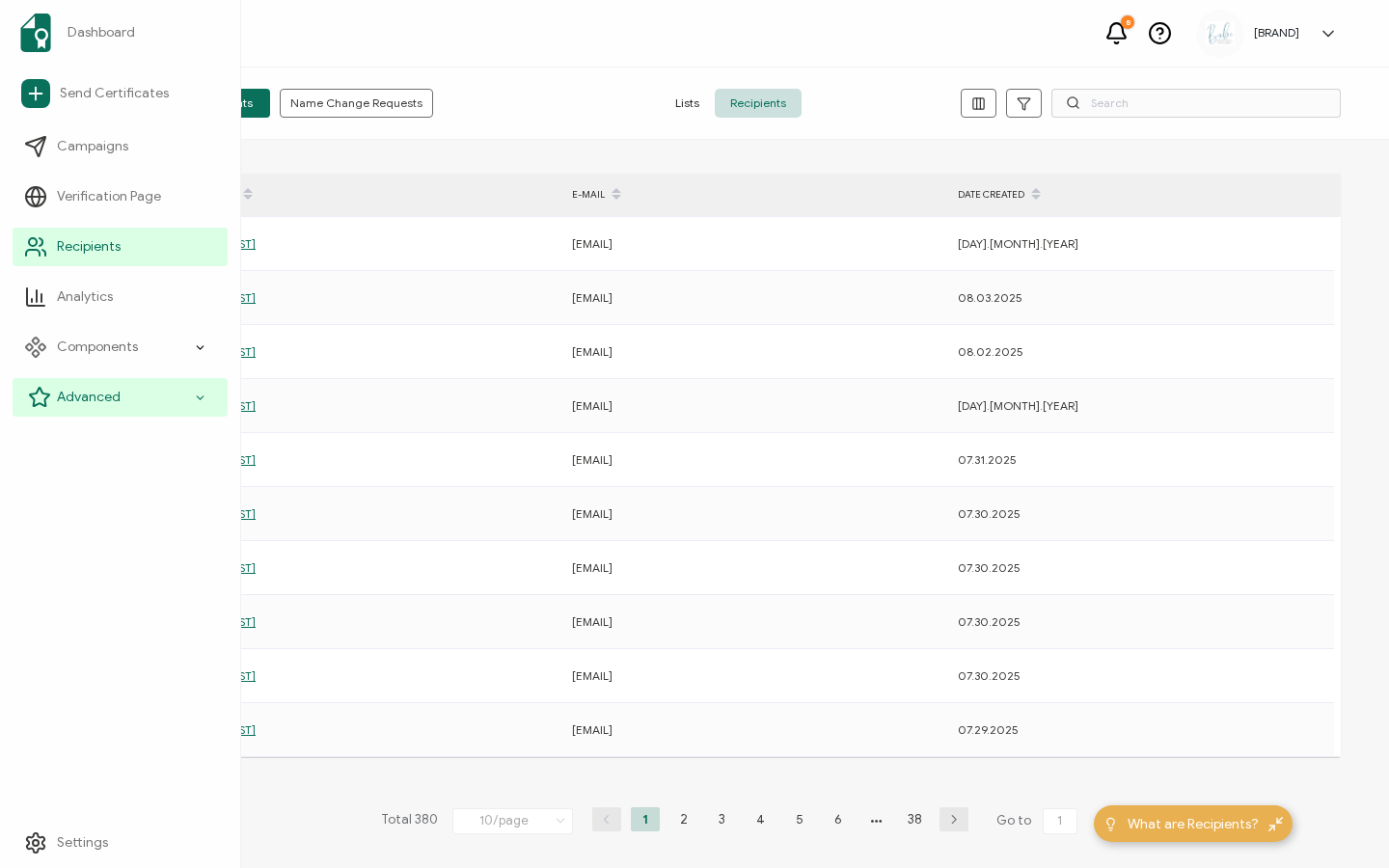 click on "Advanced" at bounding box center [89, 397] 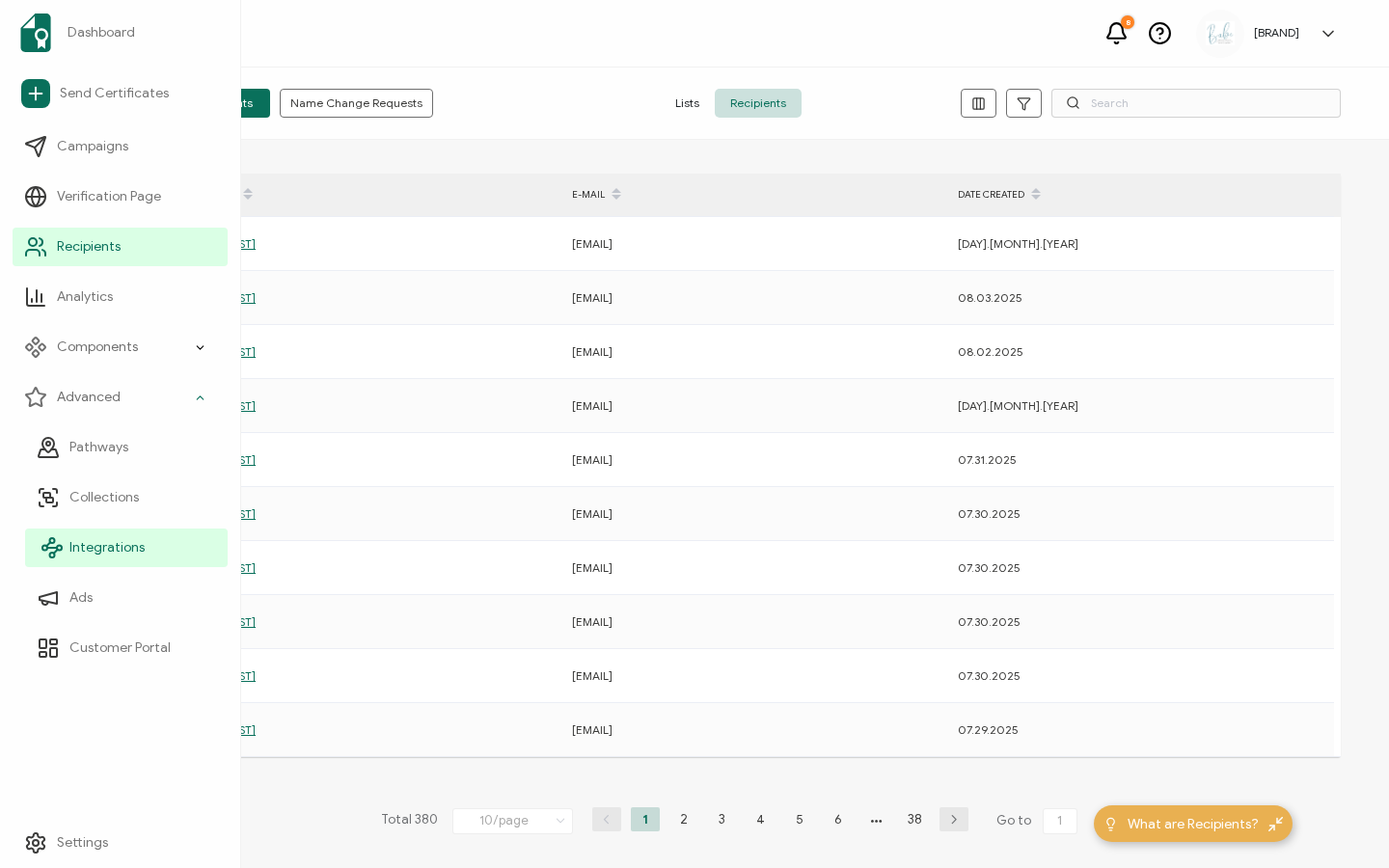 click on "Integrations" at bounding box center (107, 548) 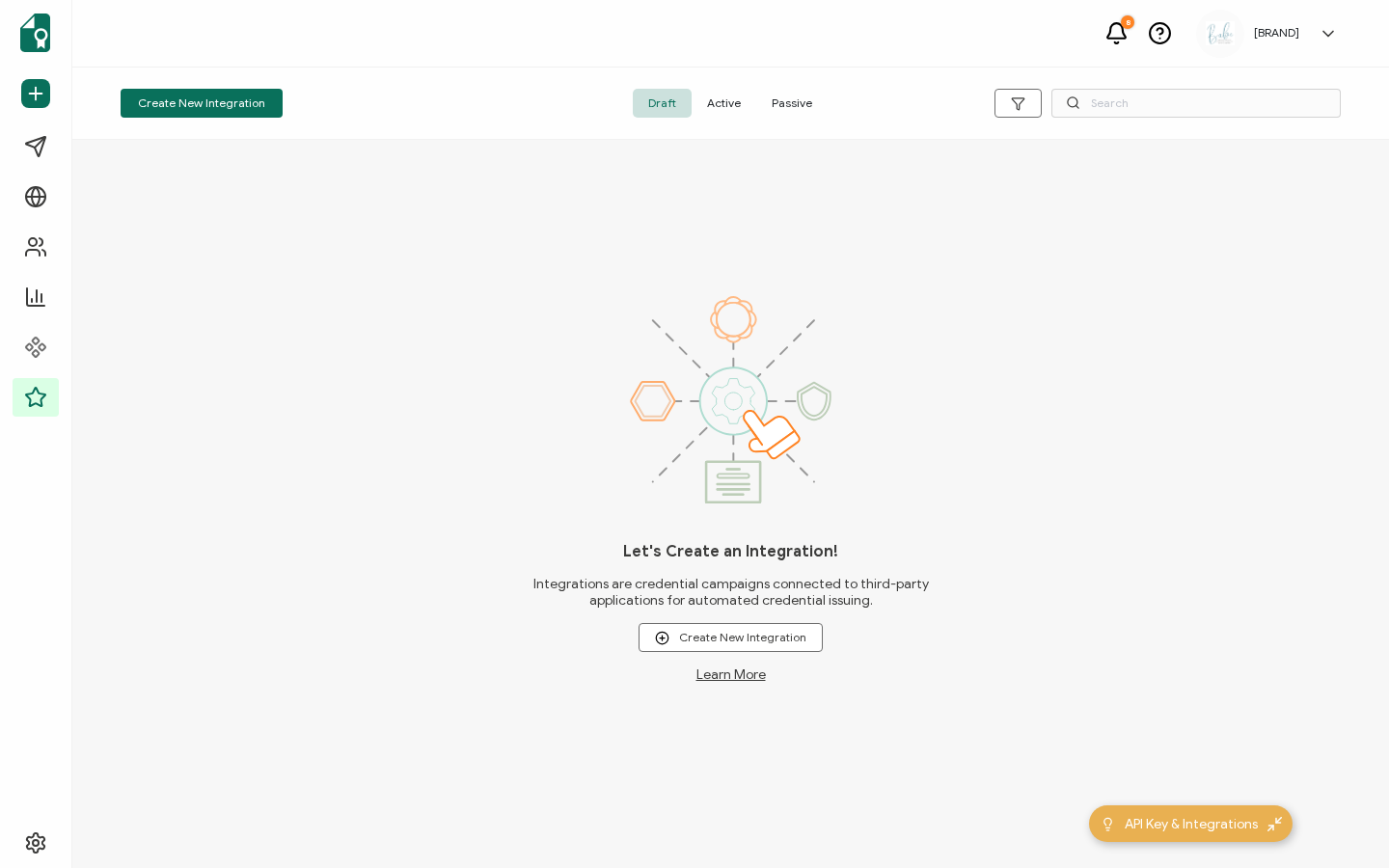 click on "Active" at bounding box center [723, 103] 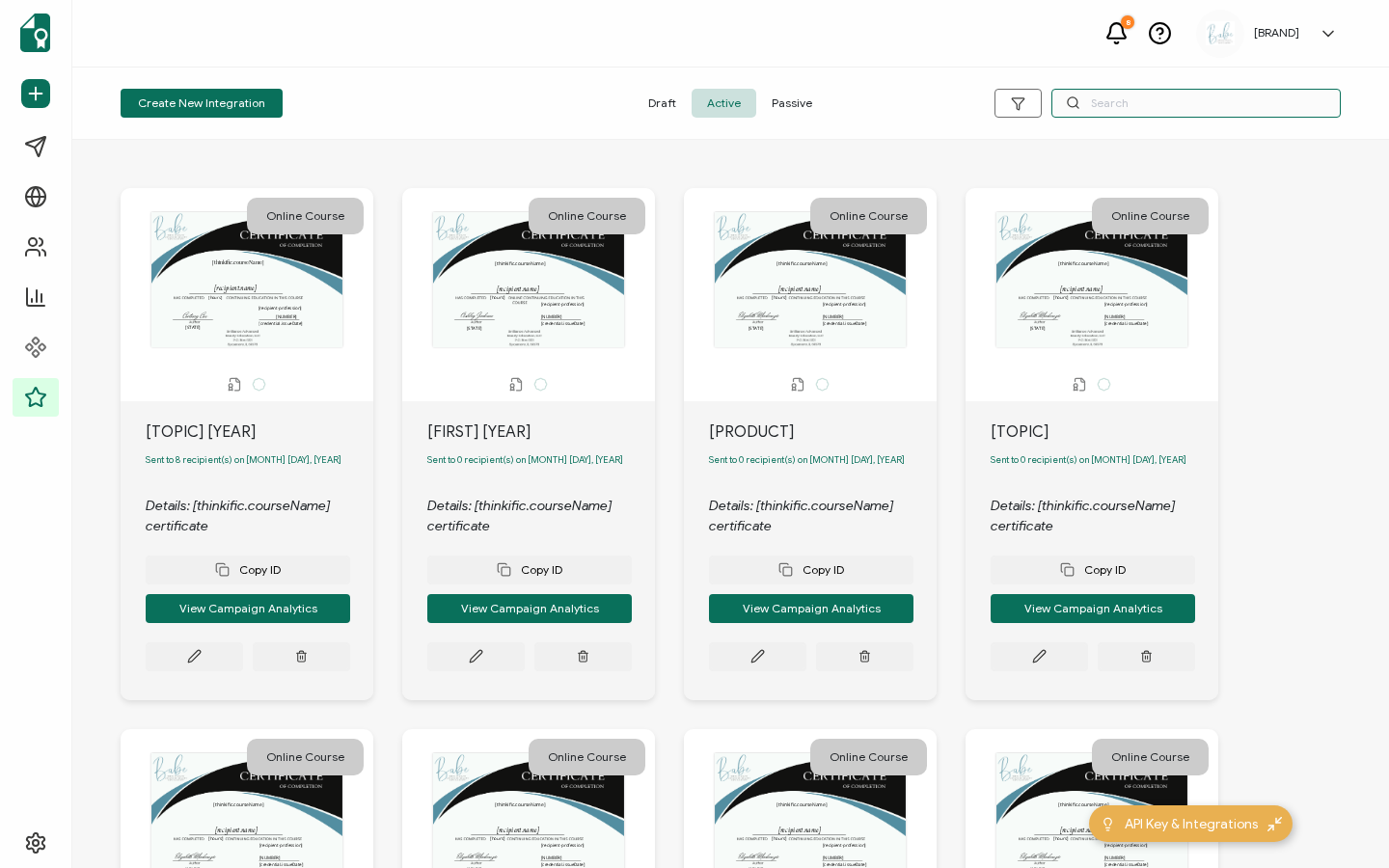 click at bounding box center [1196, 103] 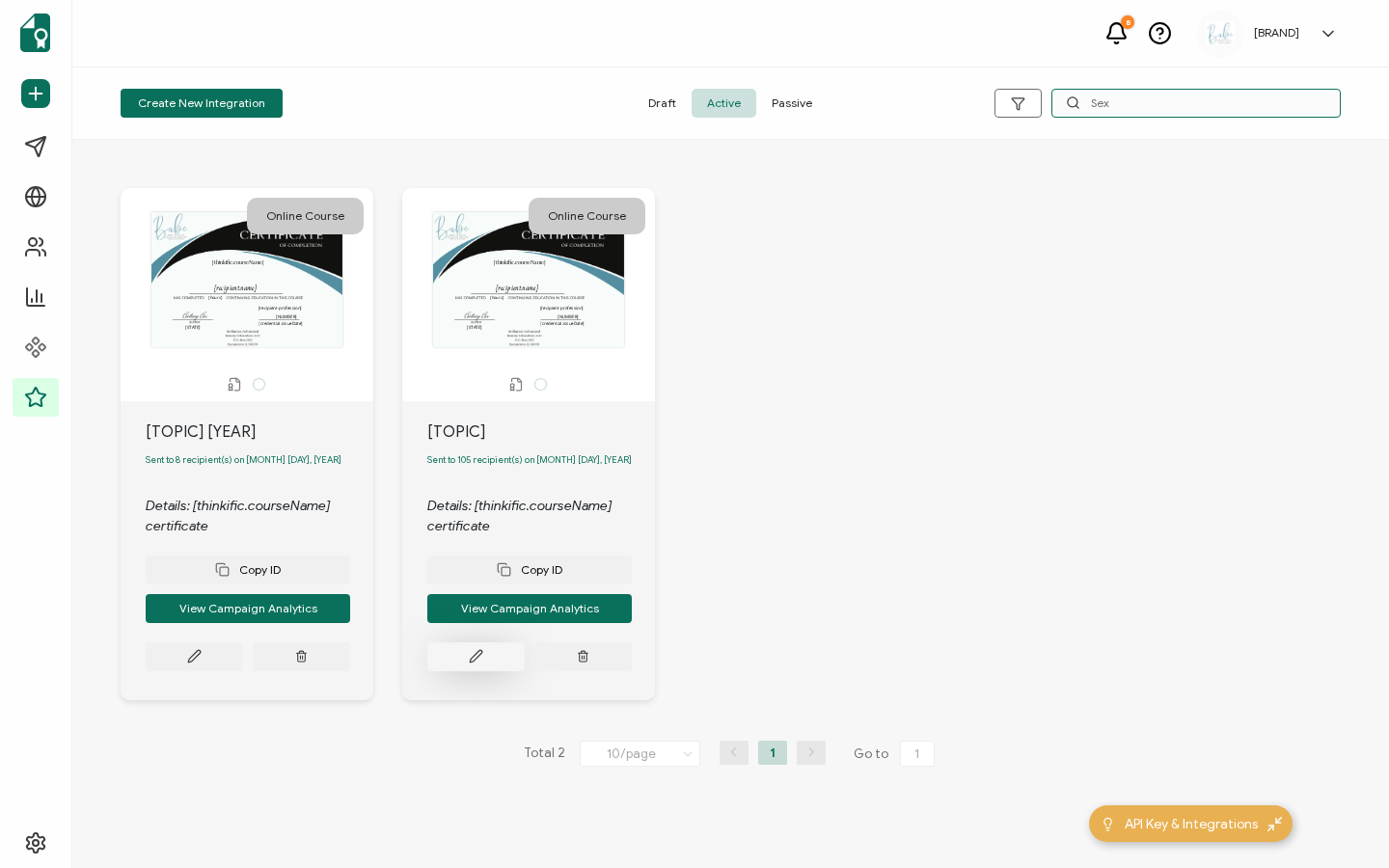 type on "Sex" 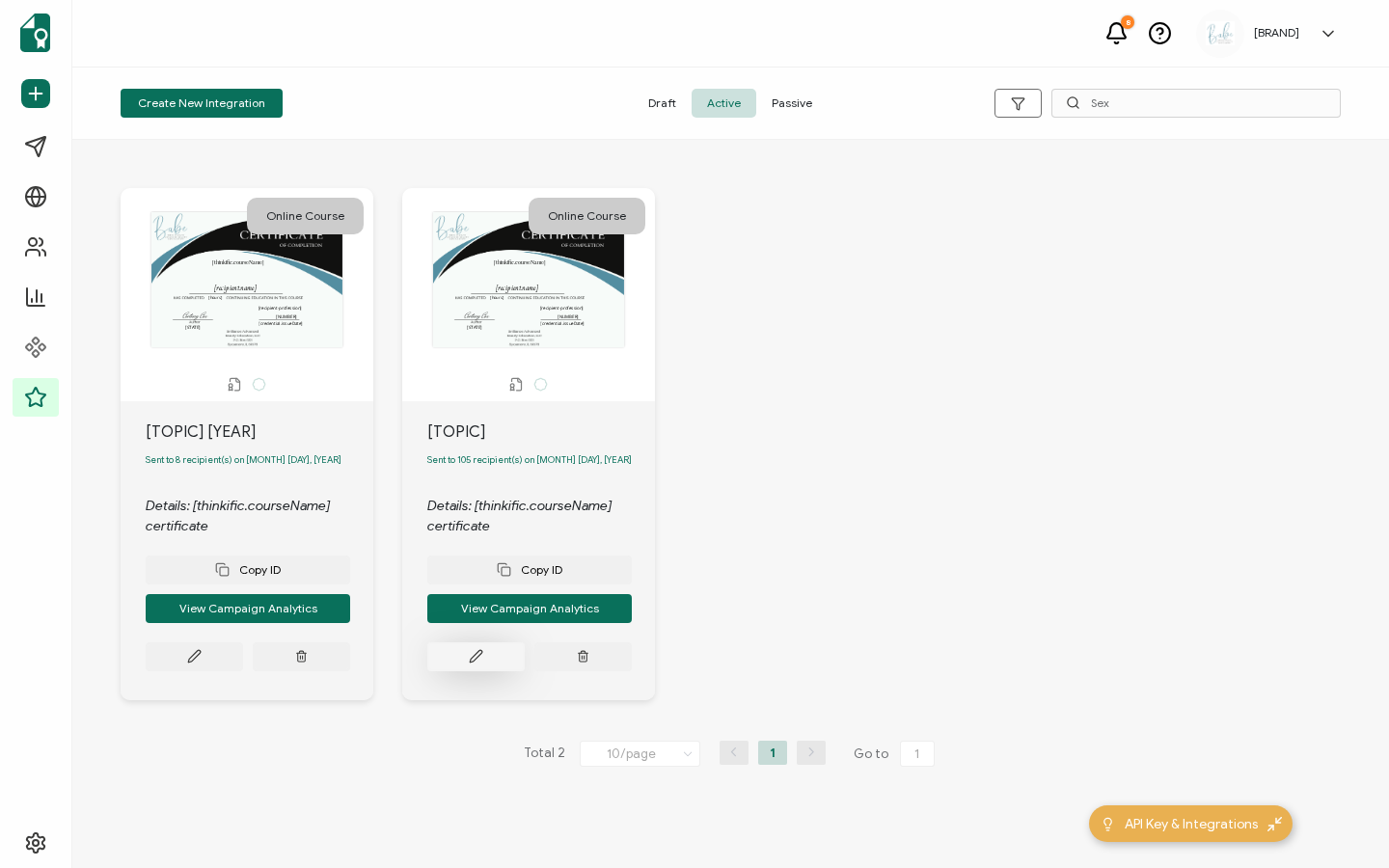 click at bounding box center [194, 657] 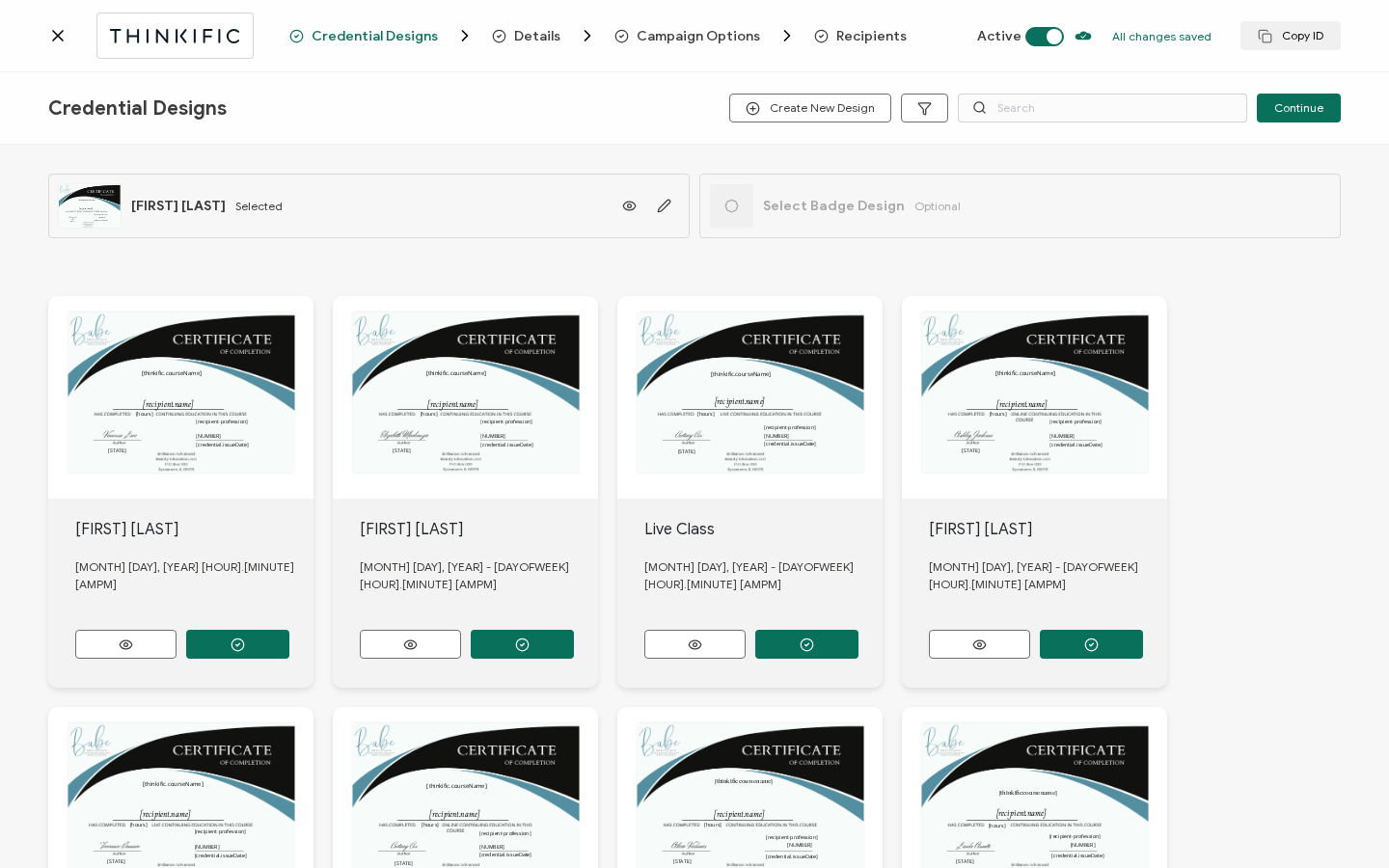 click on "Recipients" at bounding box center (860, 36) 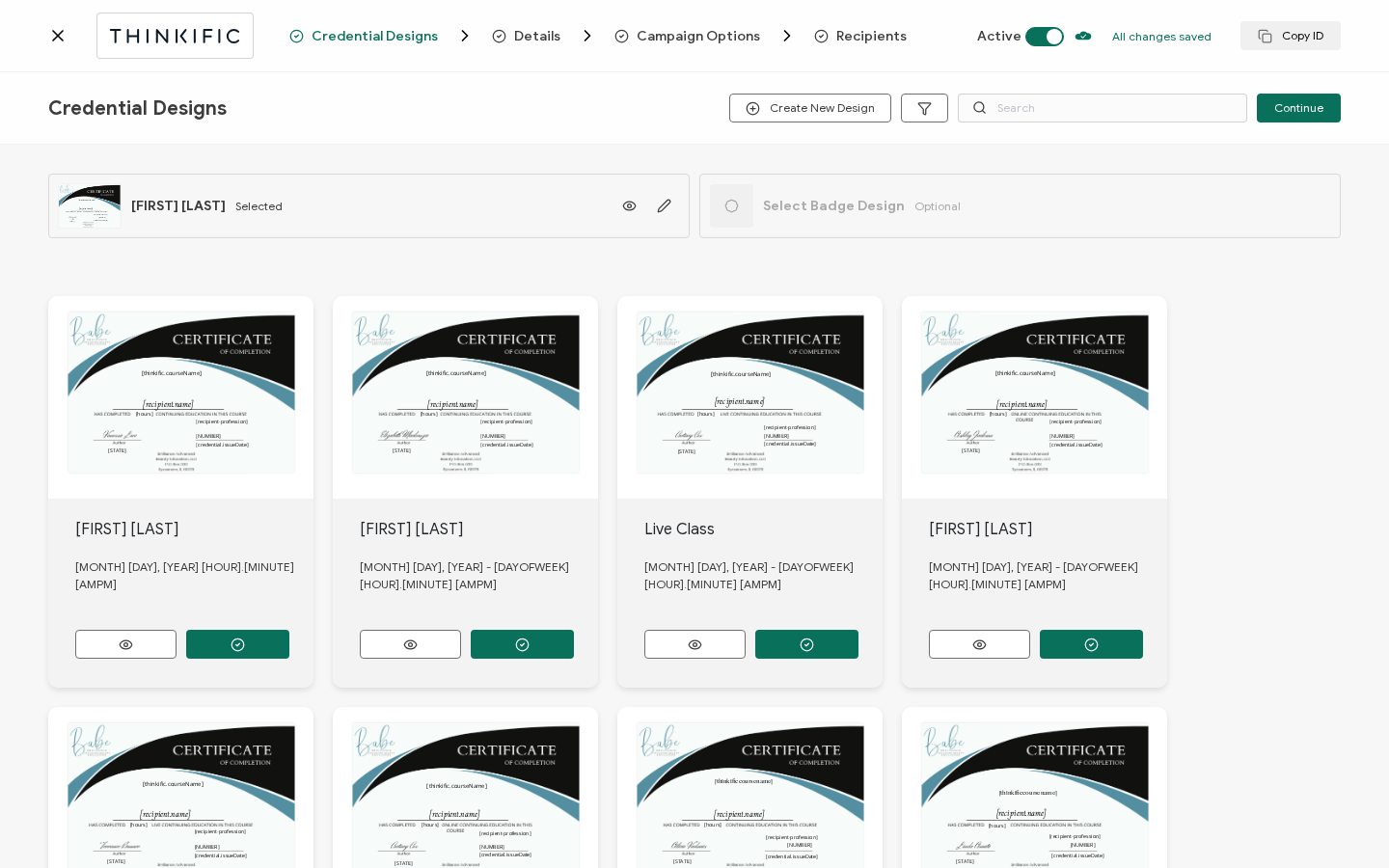 click on "Recipients" at bounding box center (871, 36) 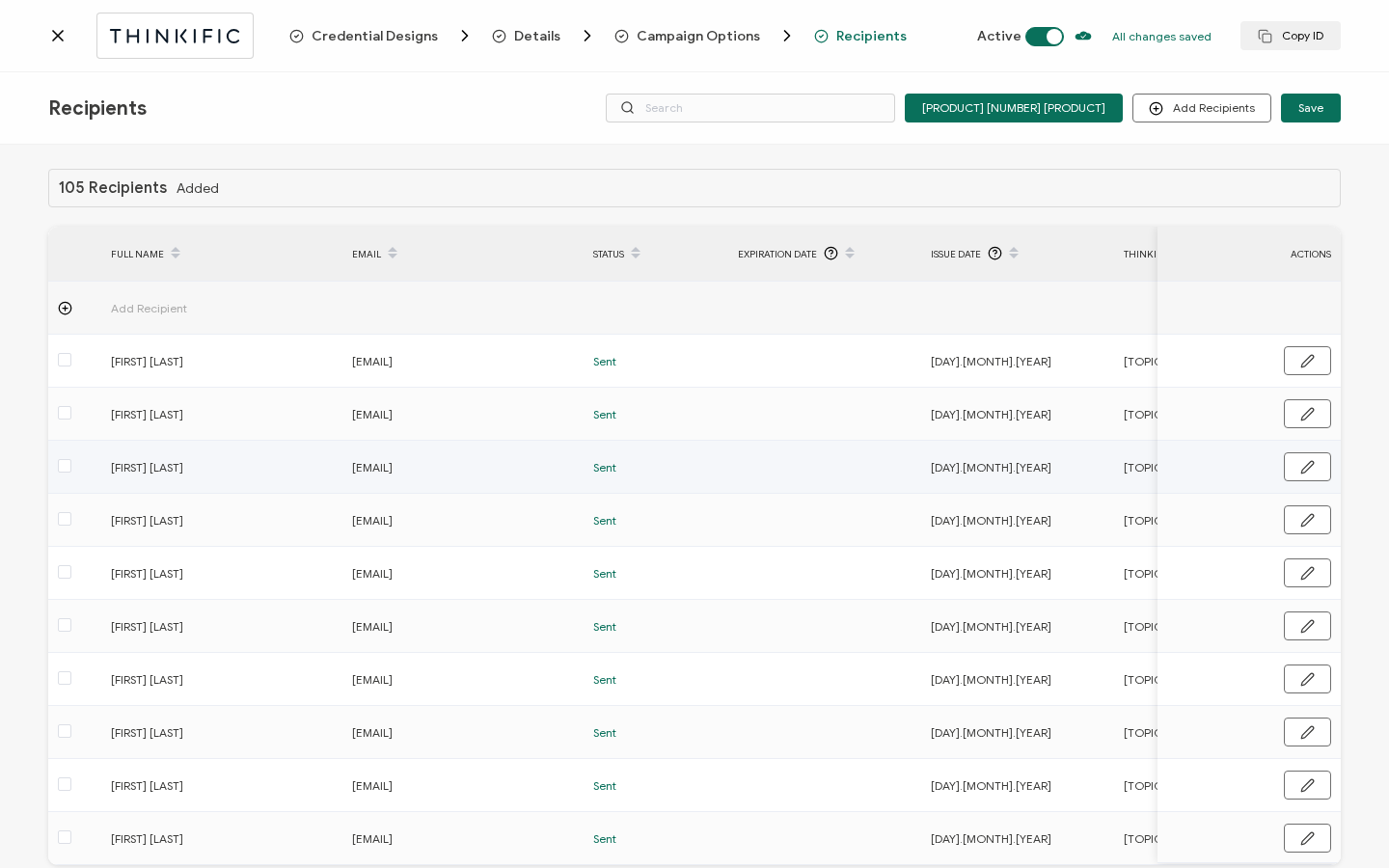 scroll, scrollTop: 97, scrollLeft: 0, axis: vertical 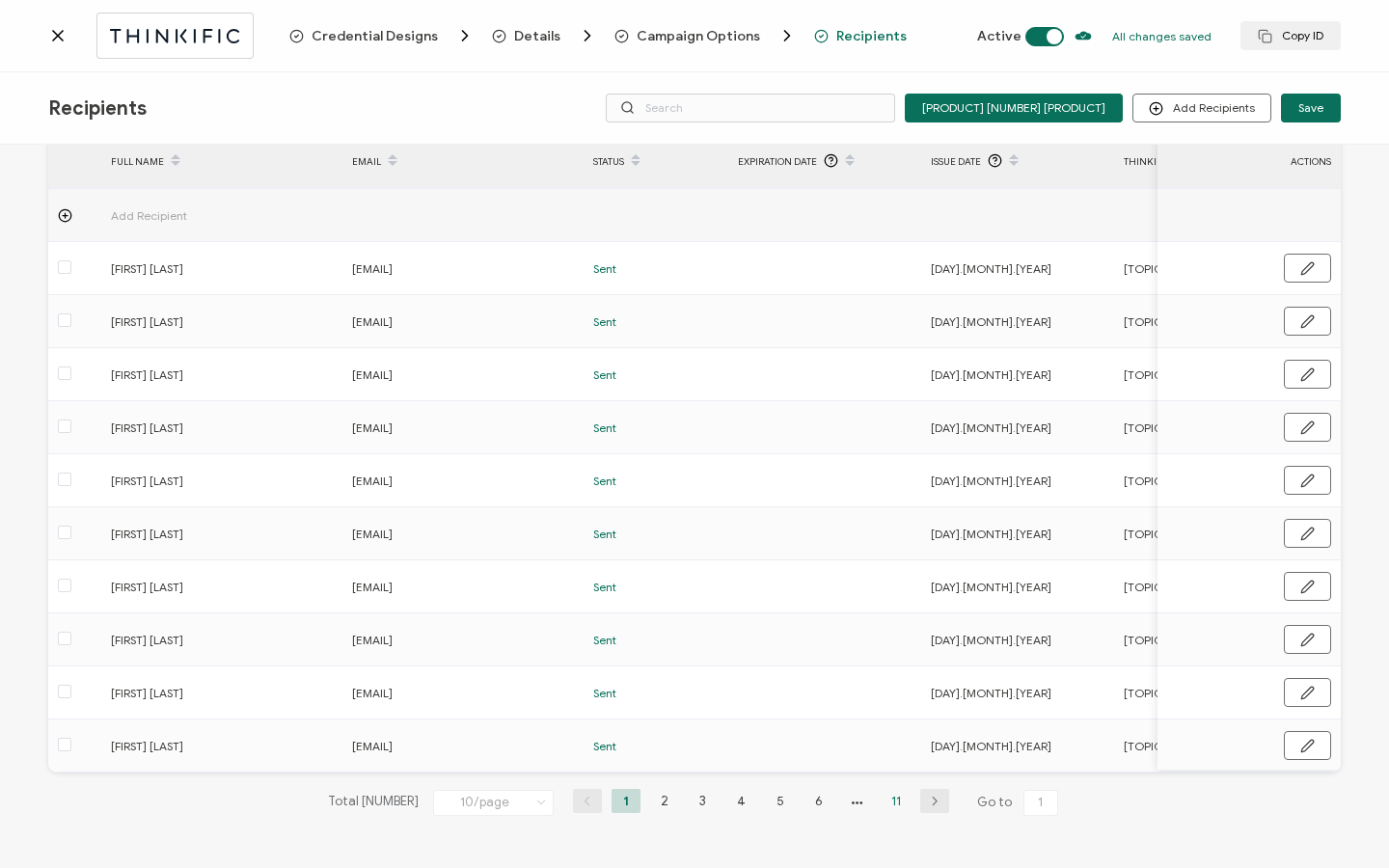 click on "11" at bounding box center [896, 800] 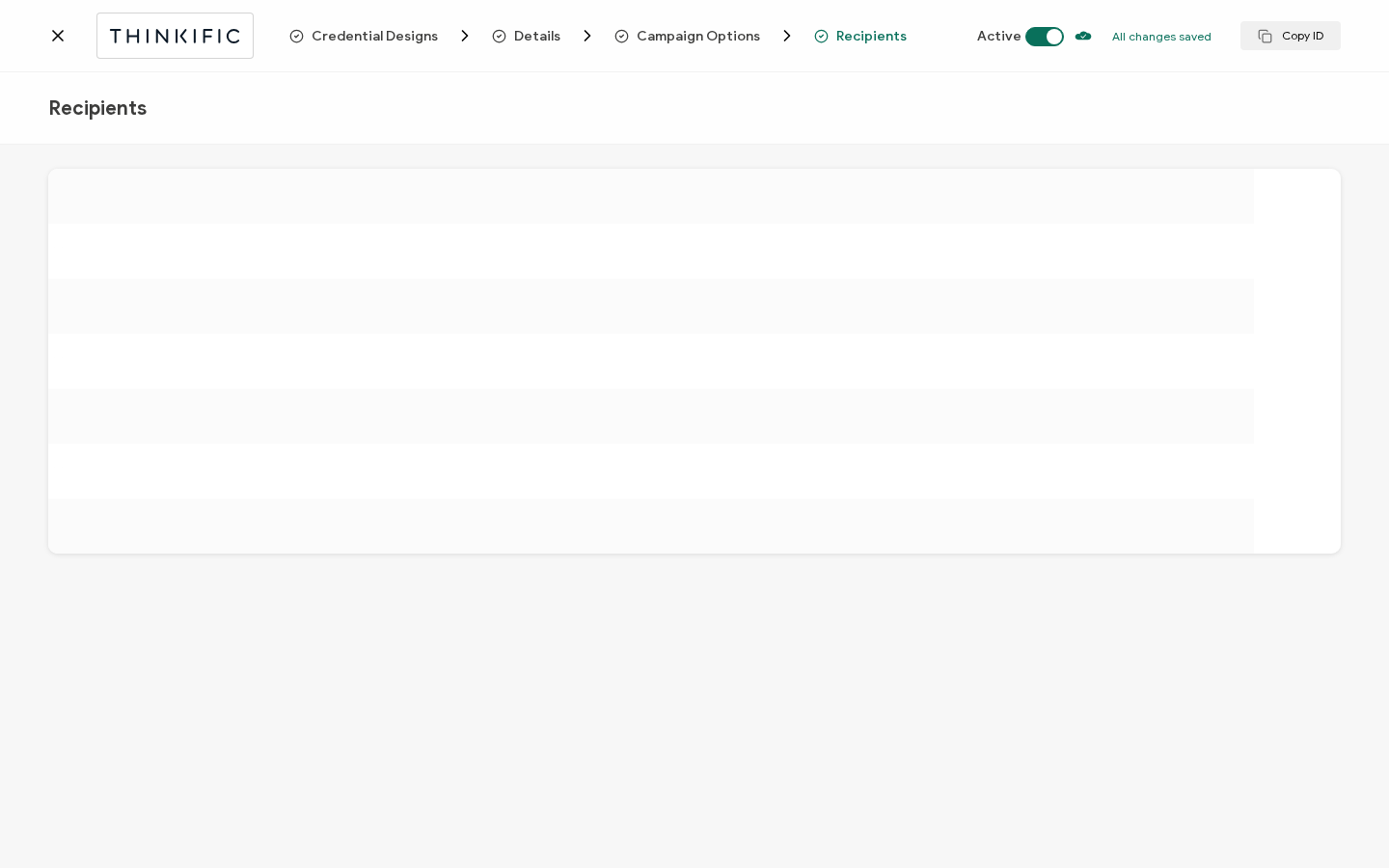 scroll, scrollTop: 0, scrollLeft: 0, axis: both 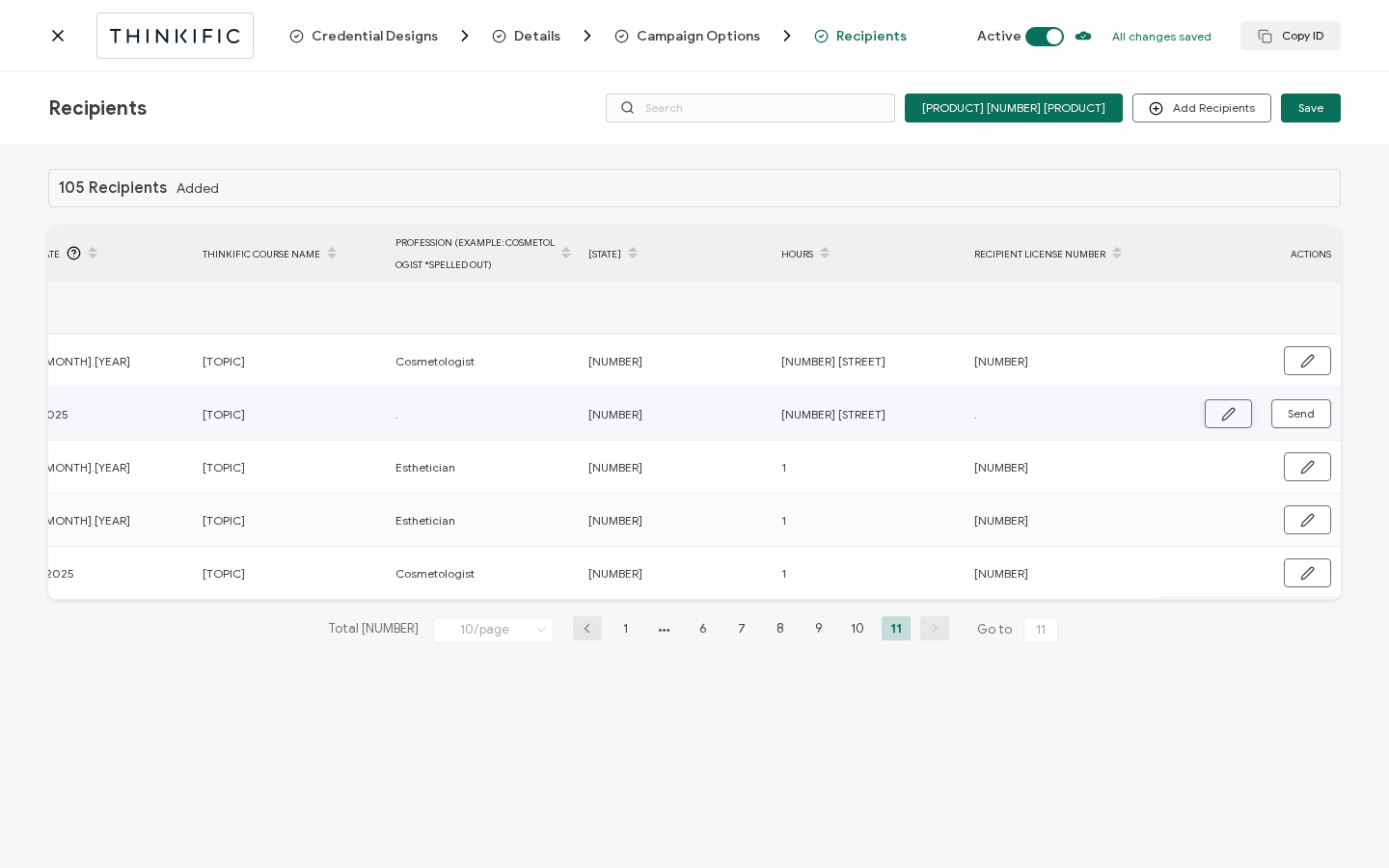 click 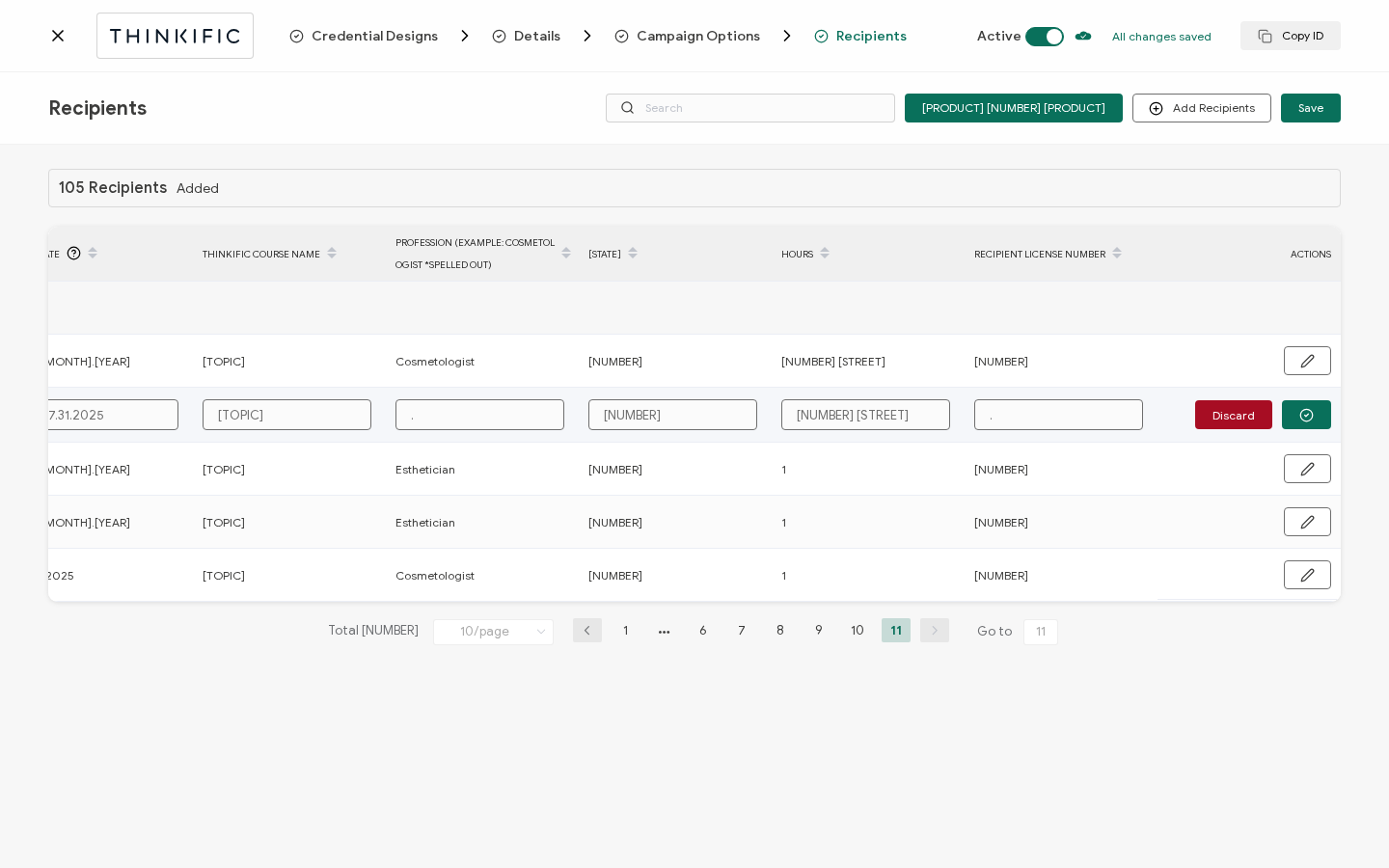 click on "." at bounding box center [1058, 415] 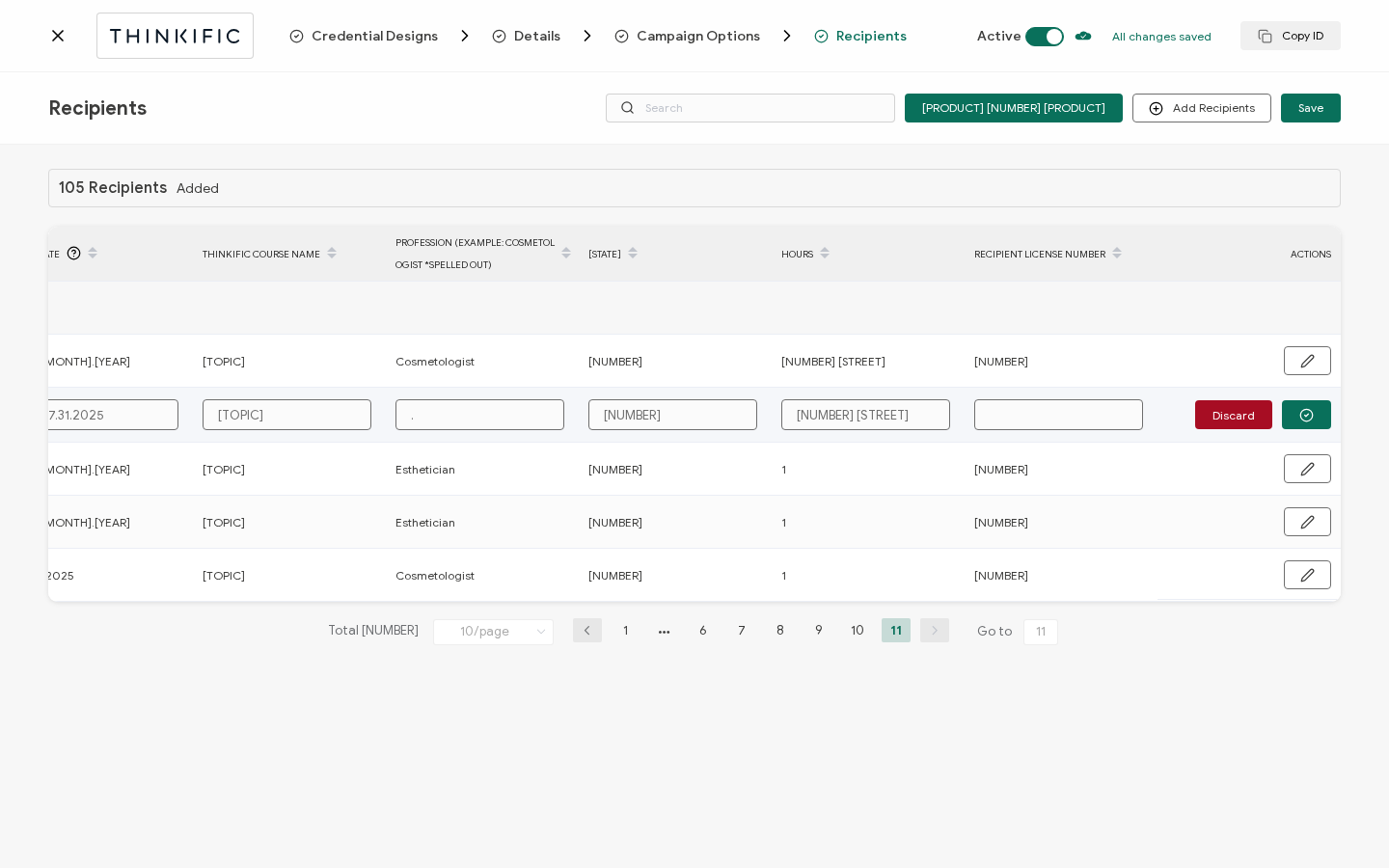 paste on "[NUMBER]" 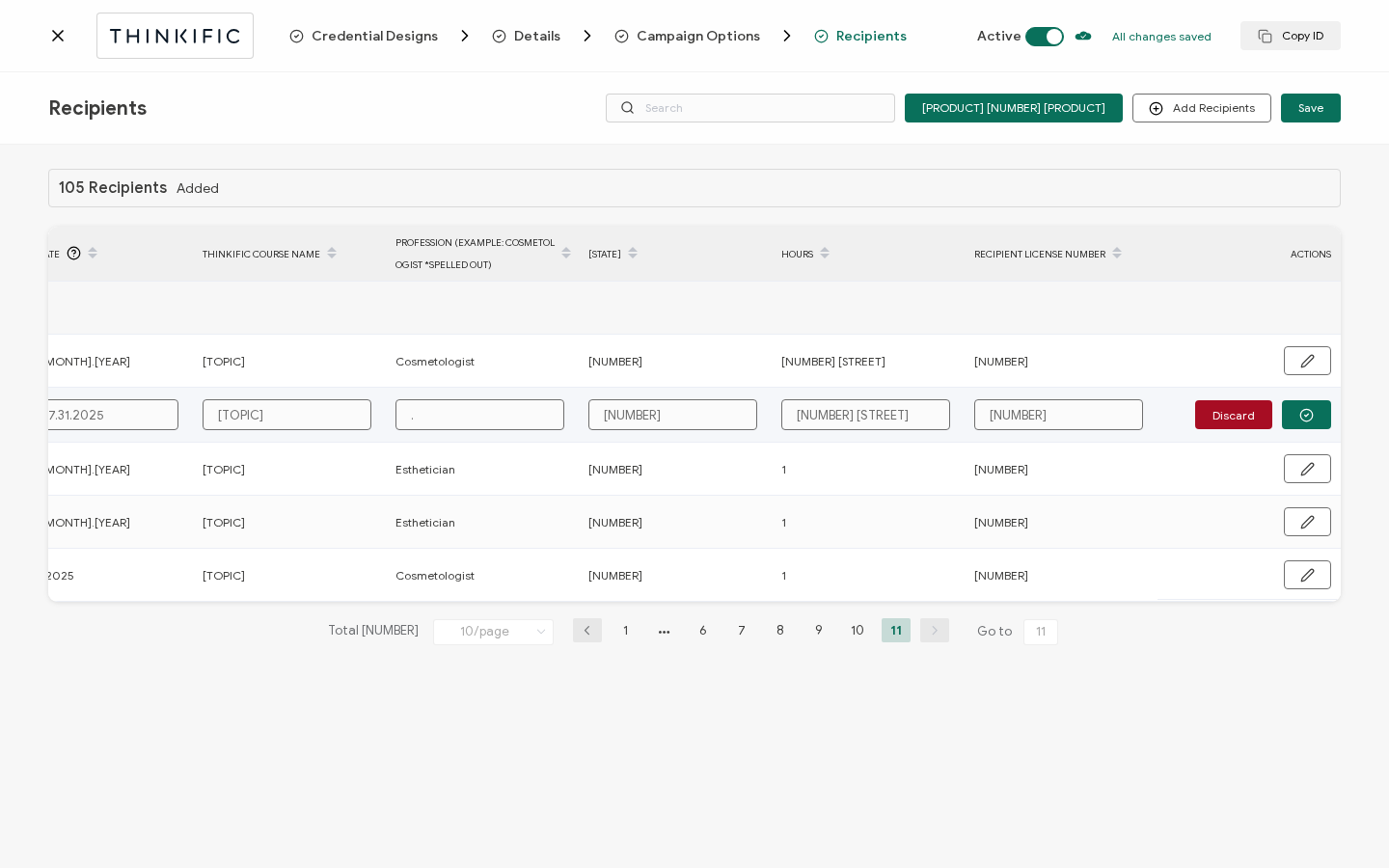 click on "[NUMBER]" at bounding box center (1058, 415) 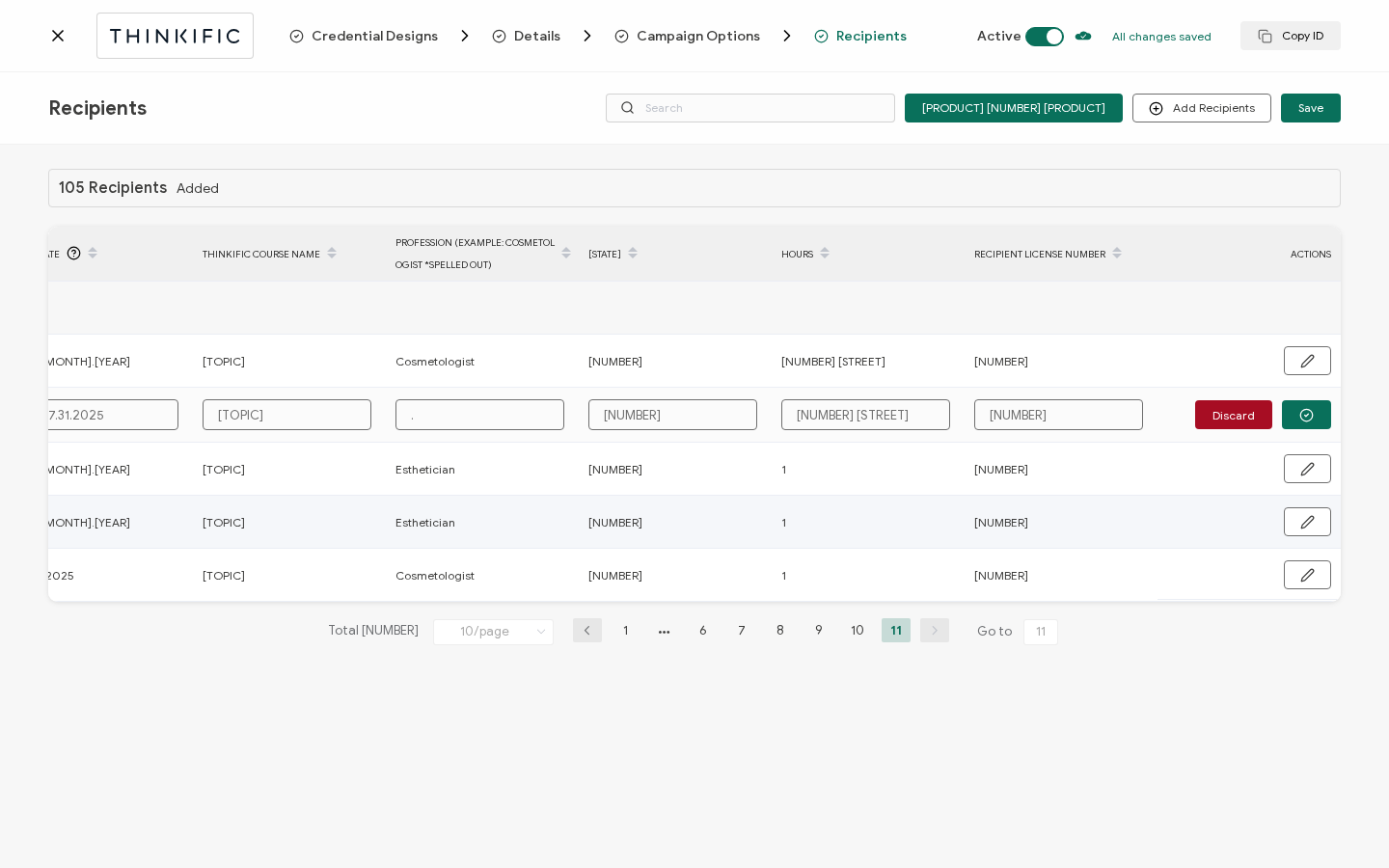 type on "[NUMBER]" 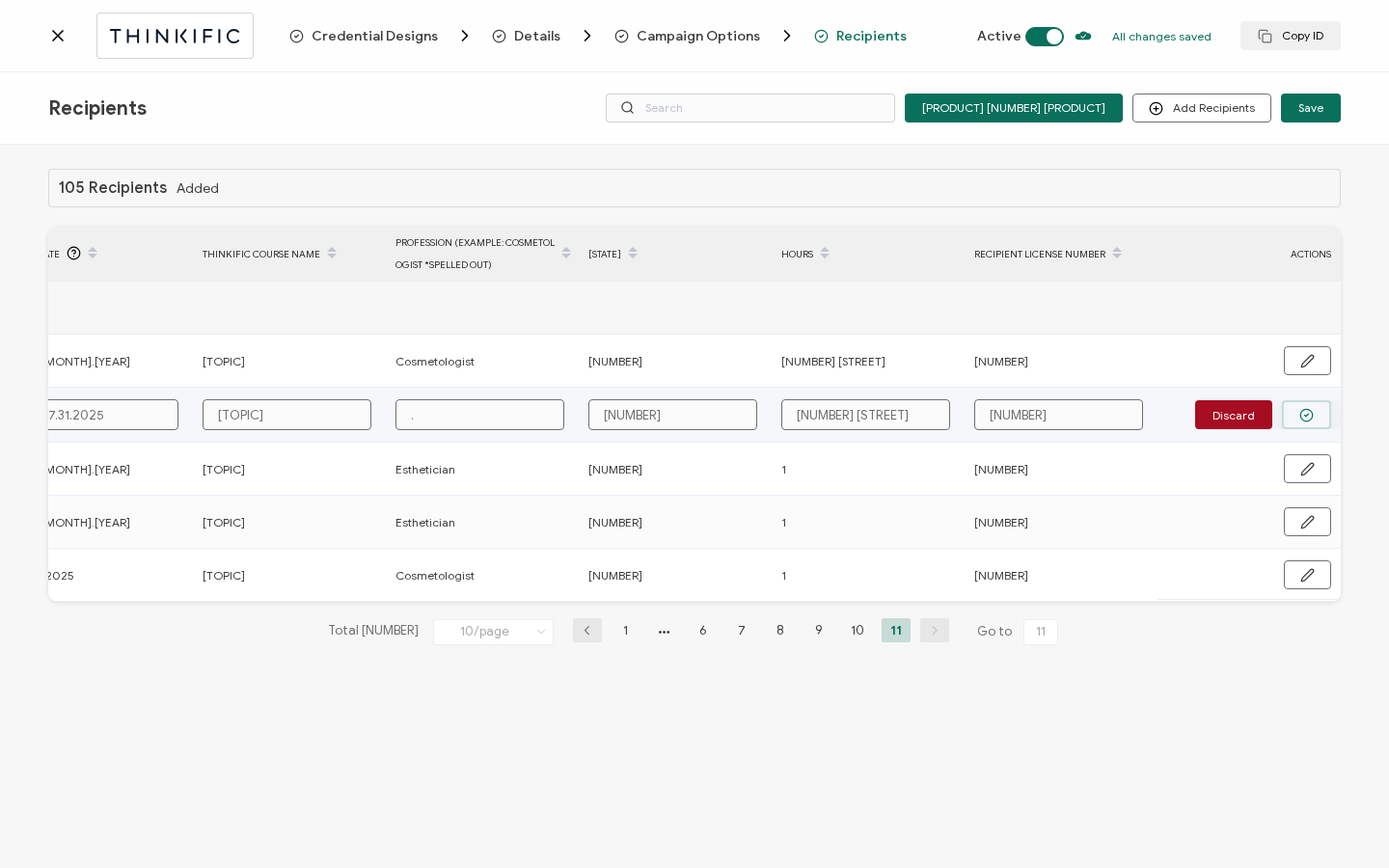 type on "[NUMBER]" 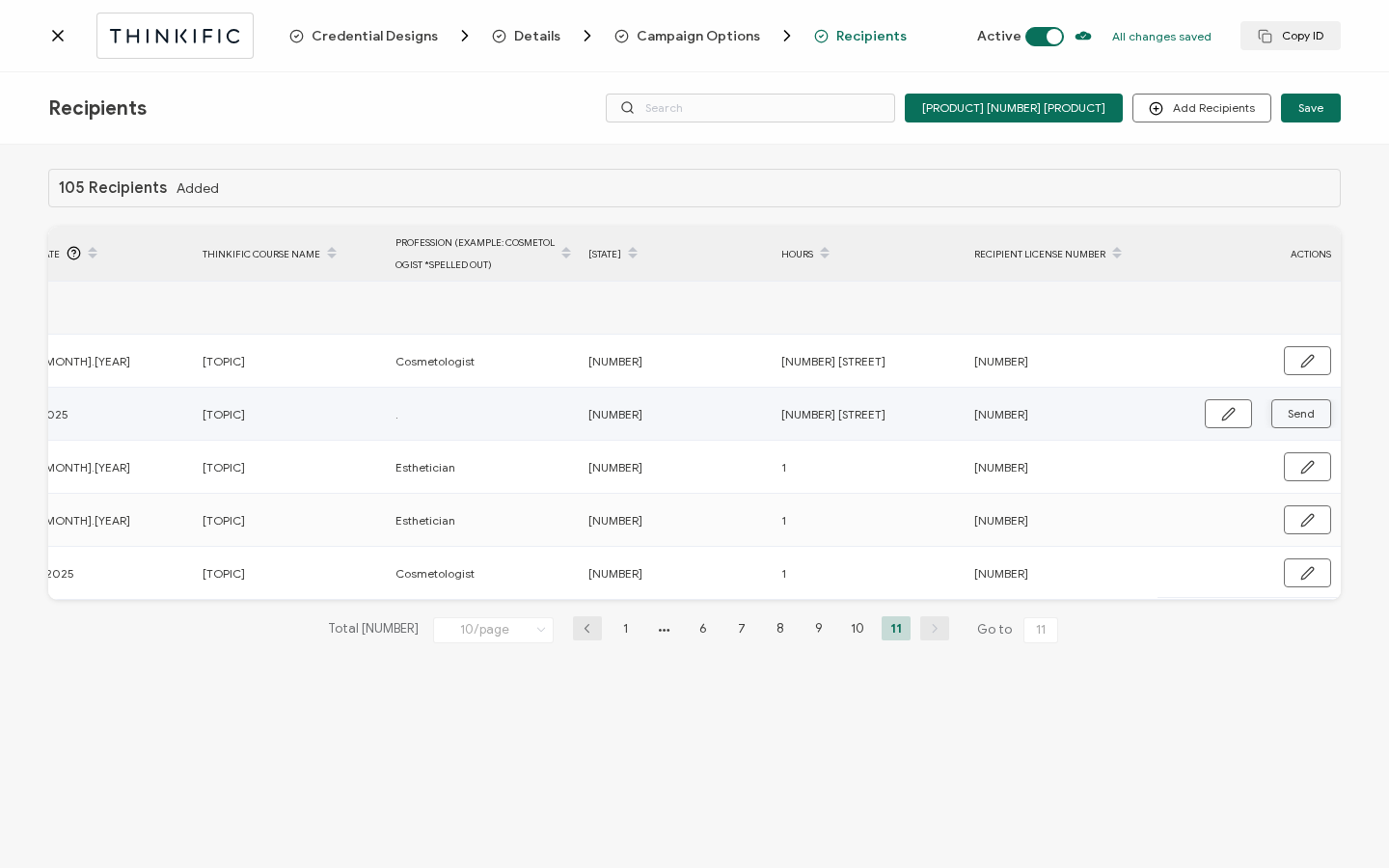 click on "Send" at bounding box center [1228, 414] 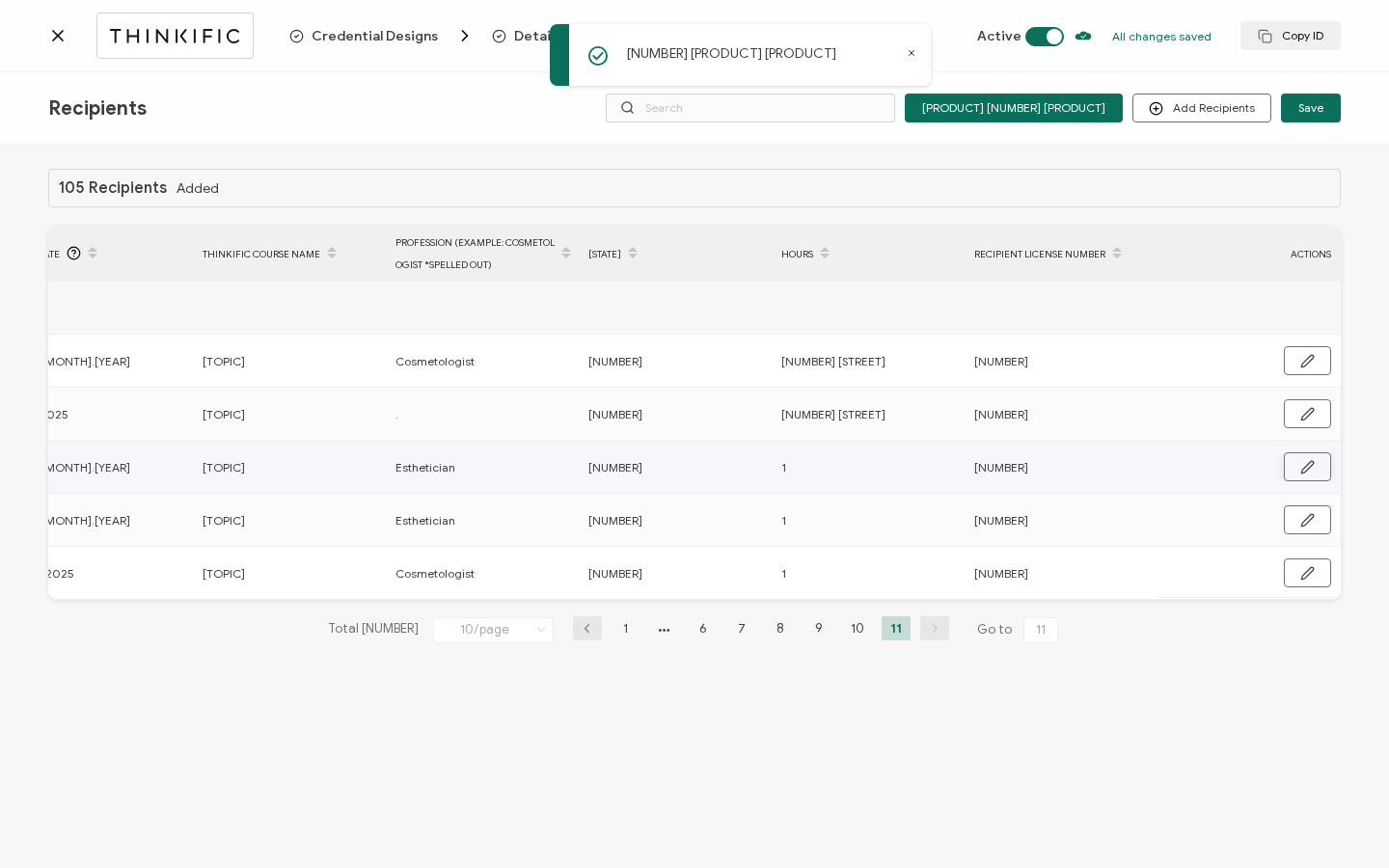 click at bounding box center [1307, 467] 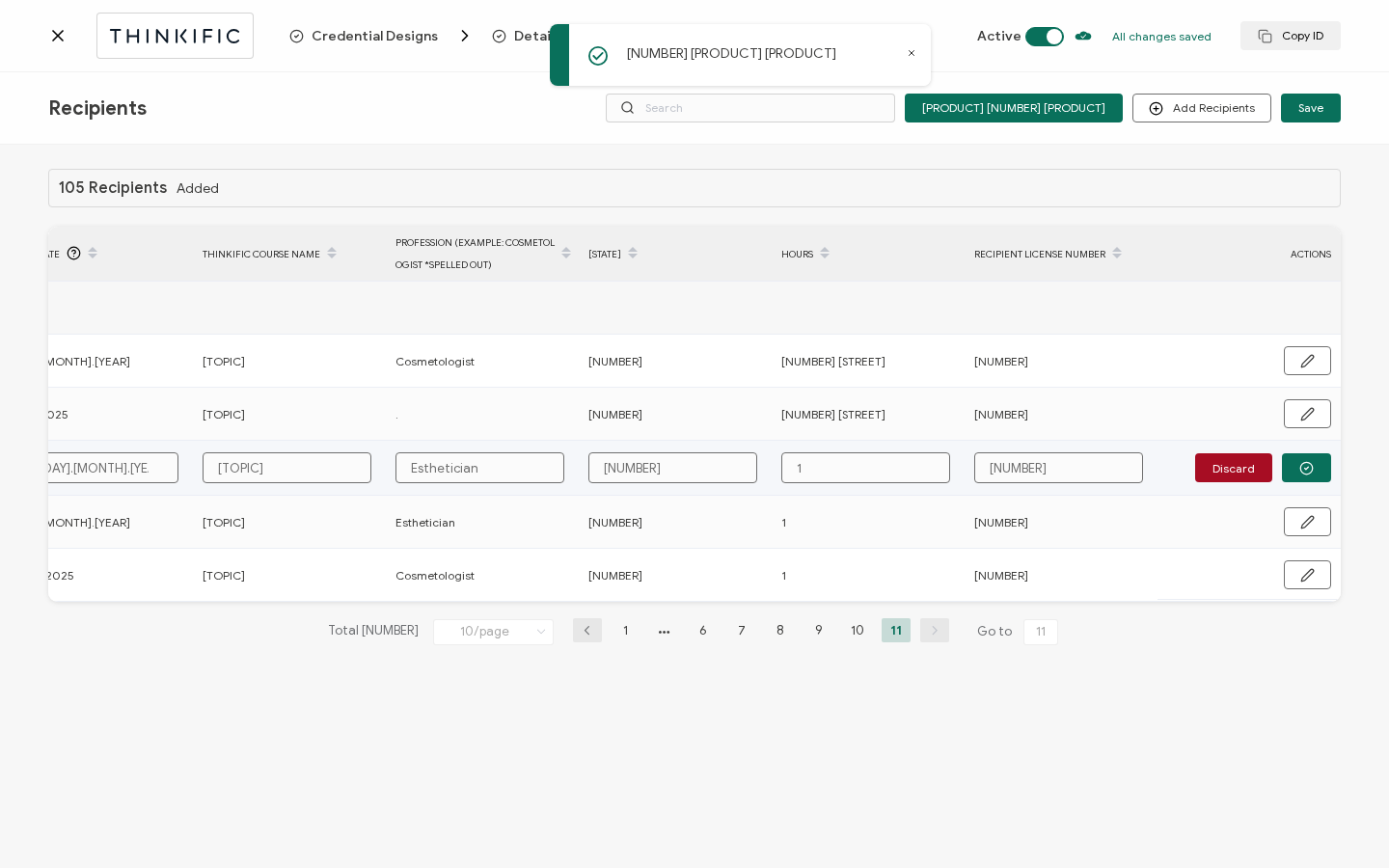 click on "1" at bounding box center [865, 468] 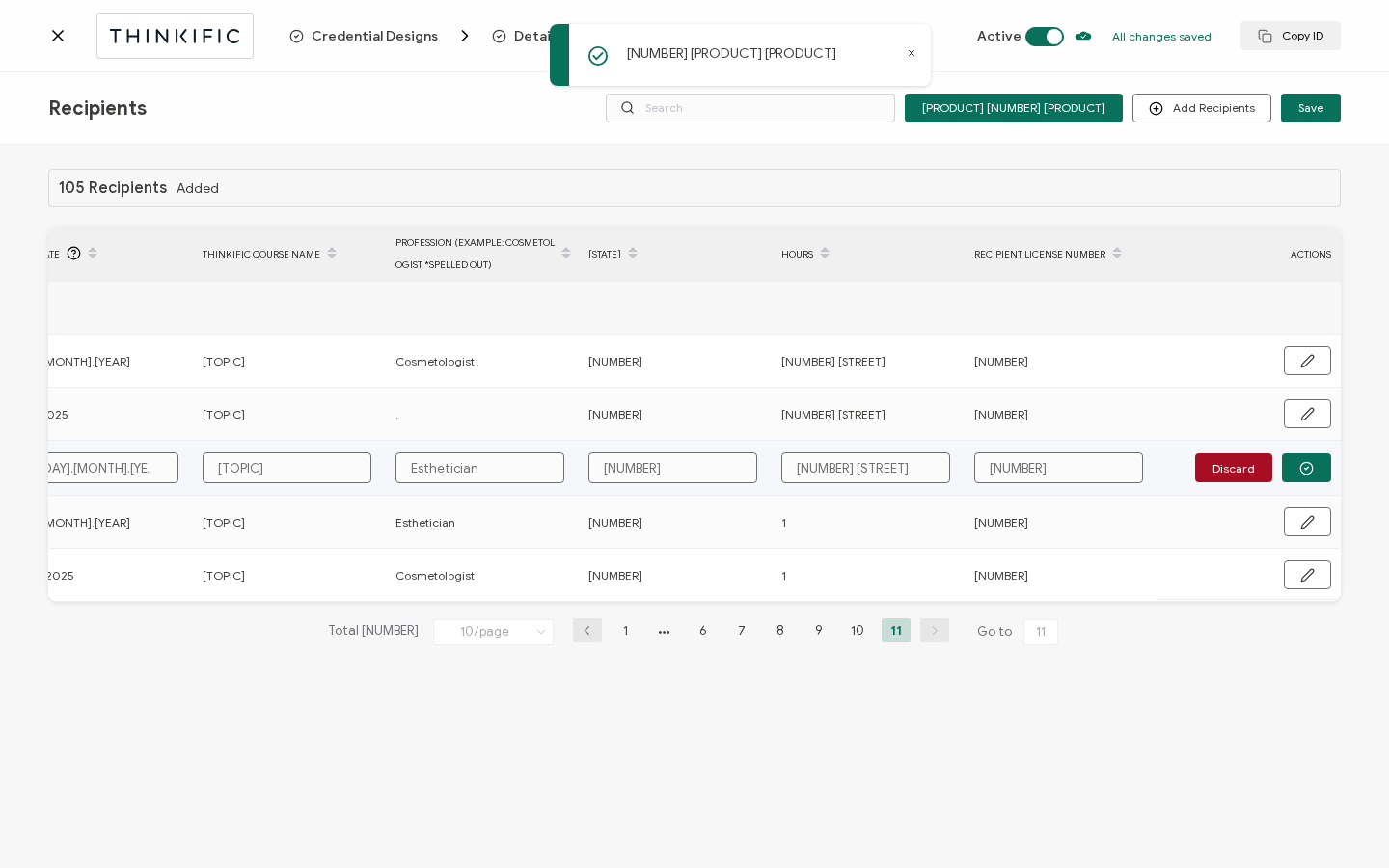 type on "[NUMBER] [STREET]" 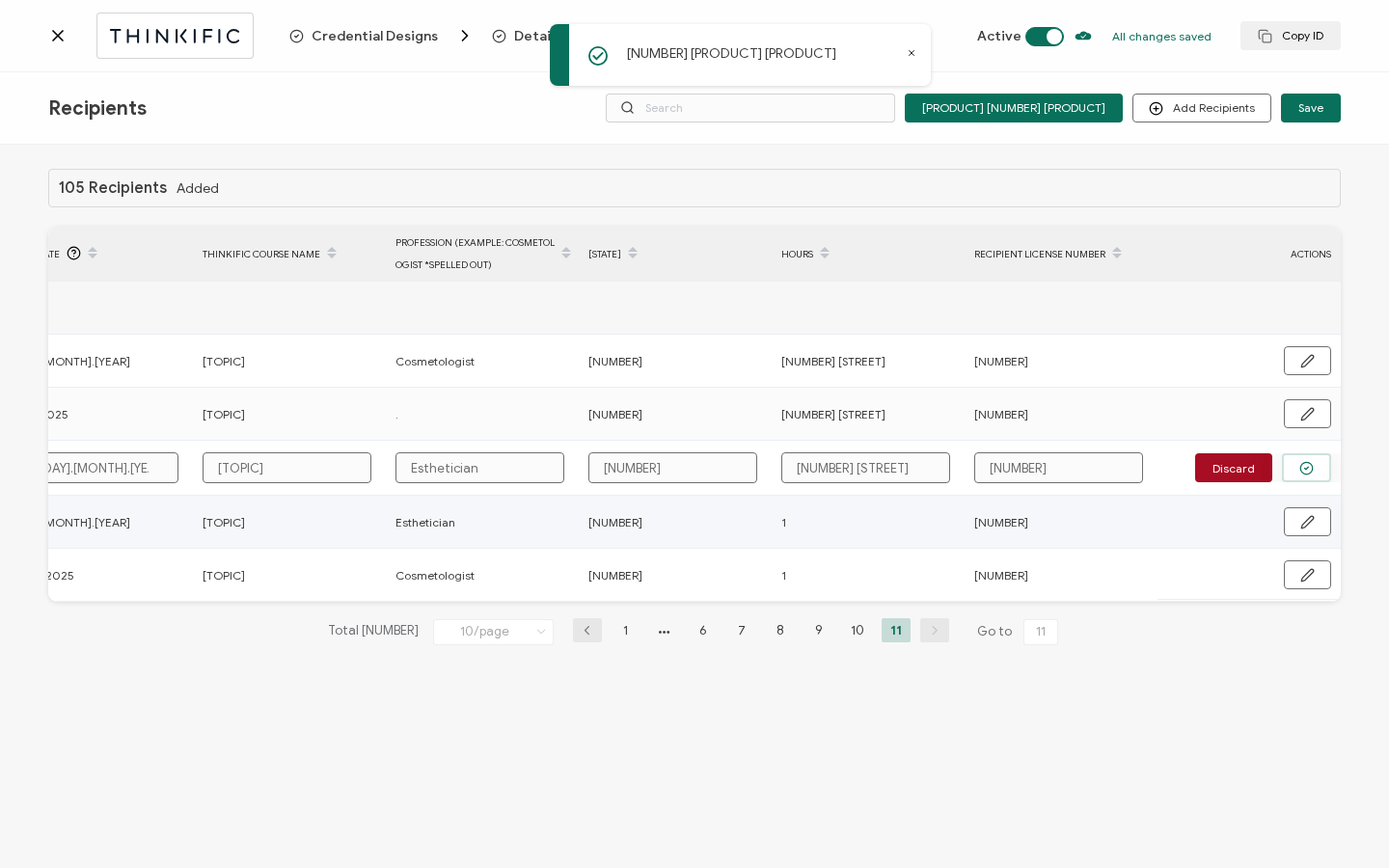 type on "[NUMBER] [STREET]" 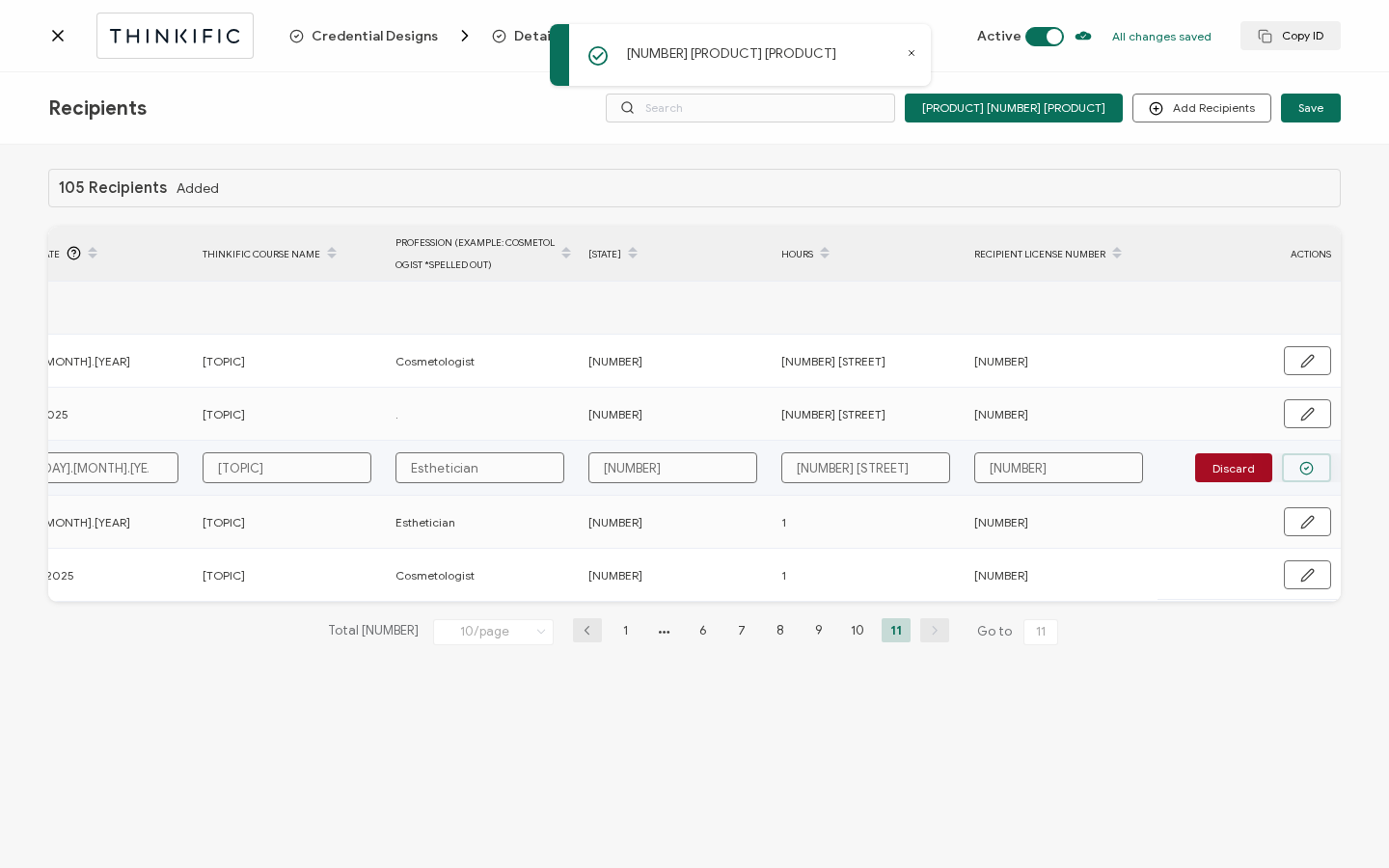 click at bounding box center (1306, 468) 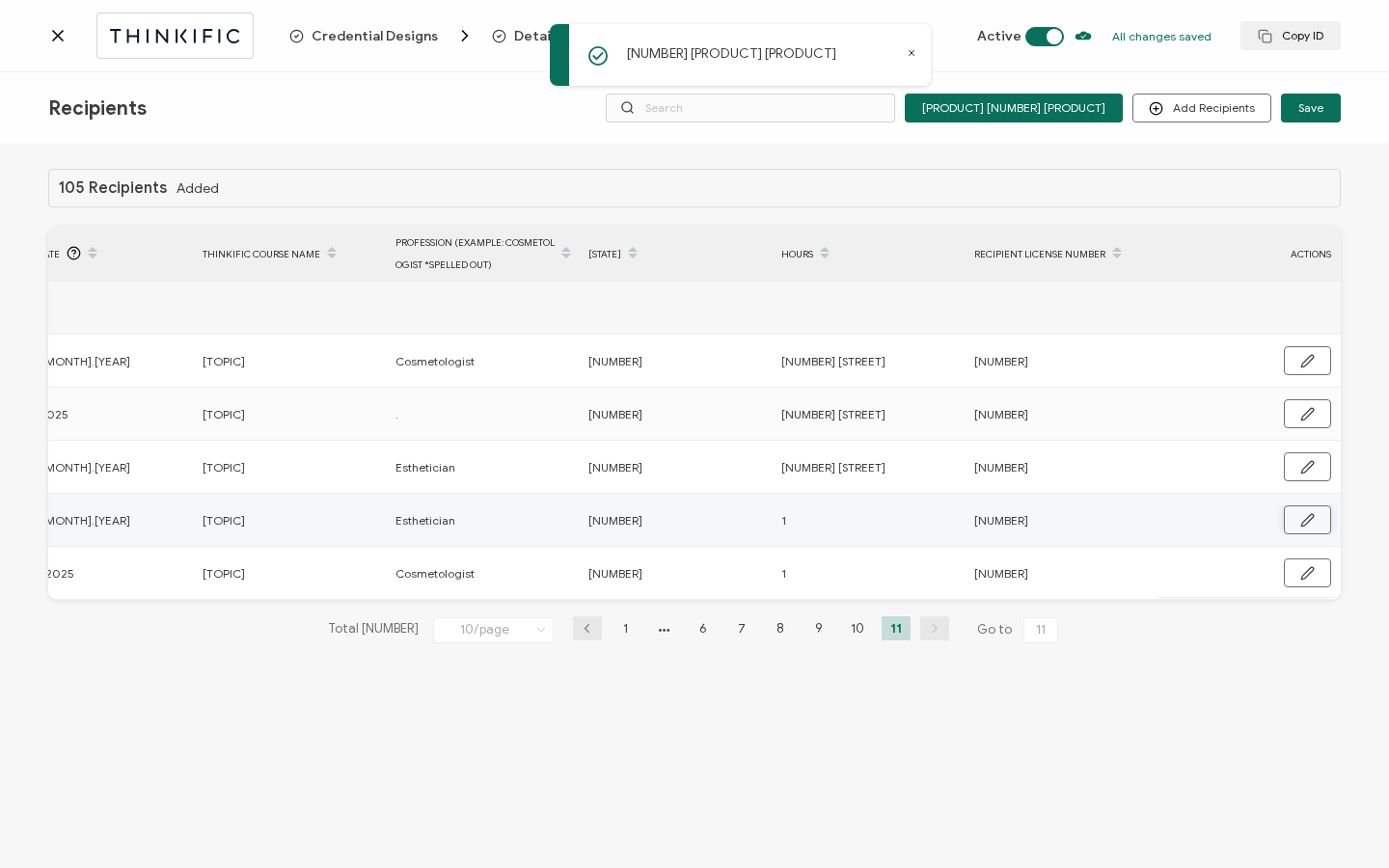 click 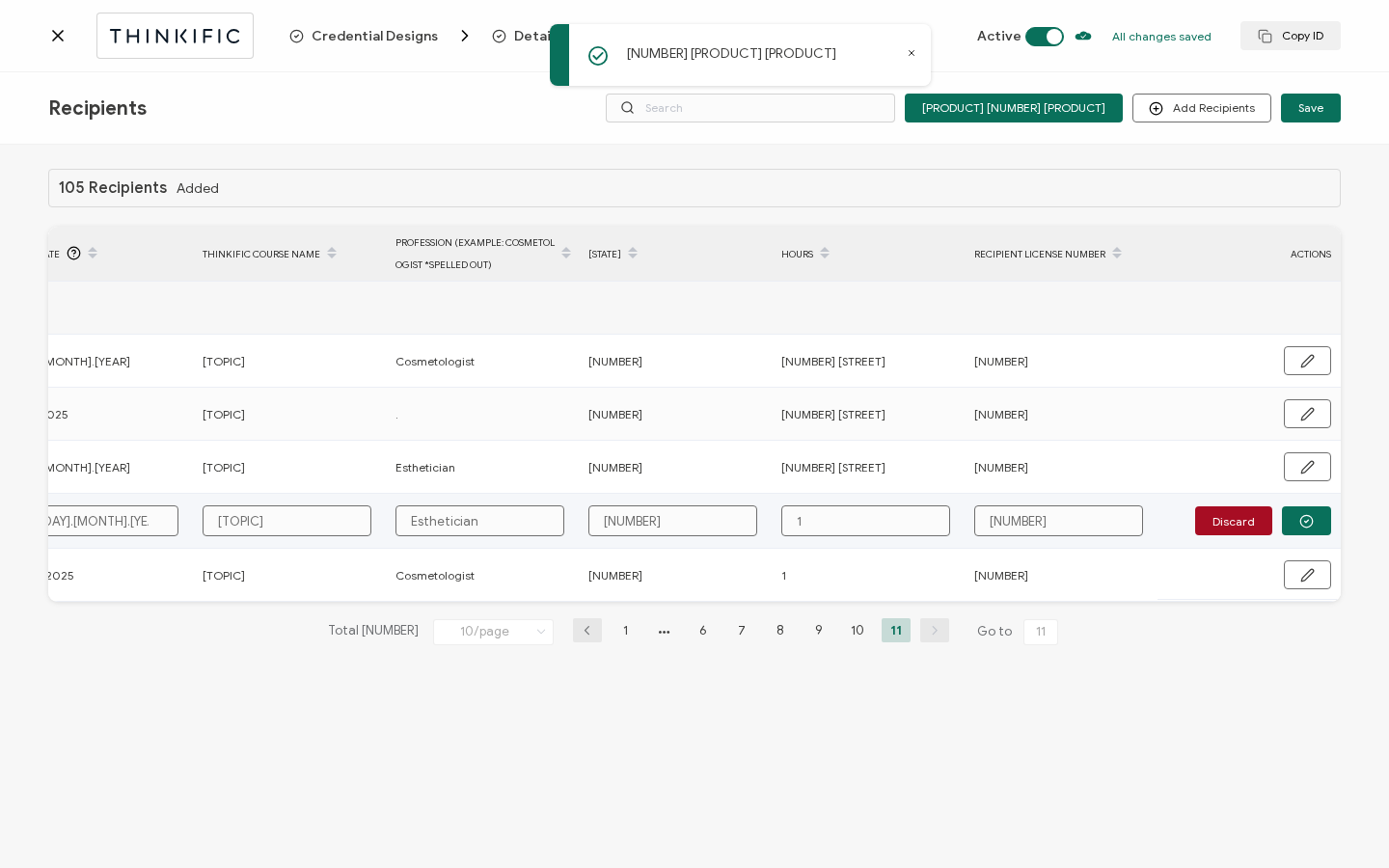 click on "1" at bounding box center [865, 521] 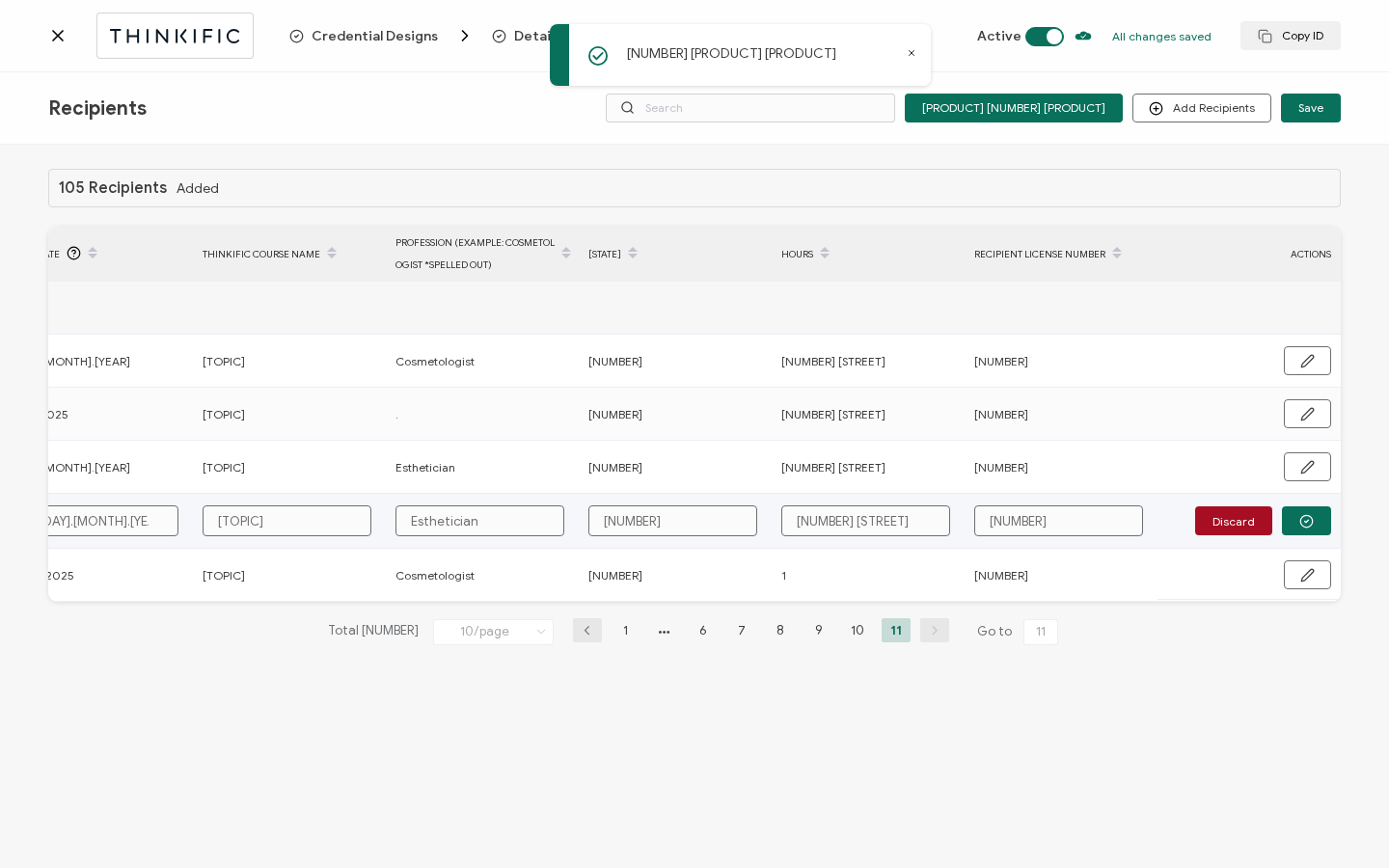 type on "[NUMBER] [STREET]" 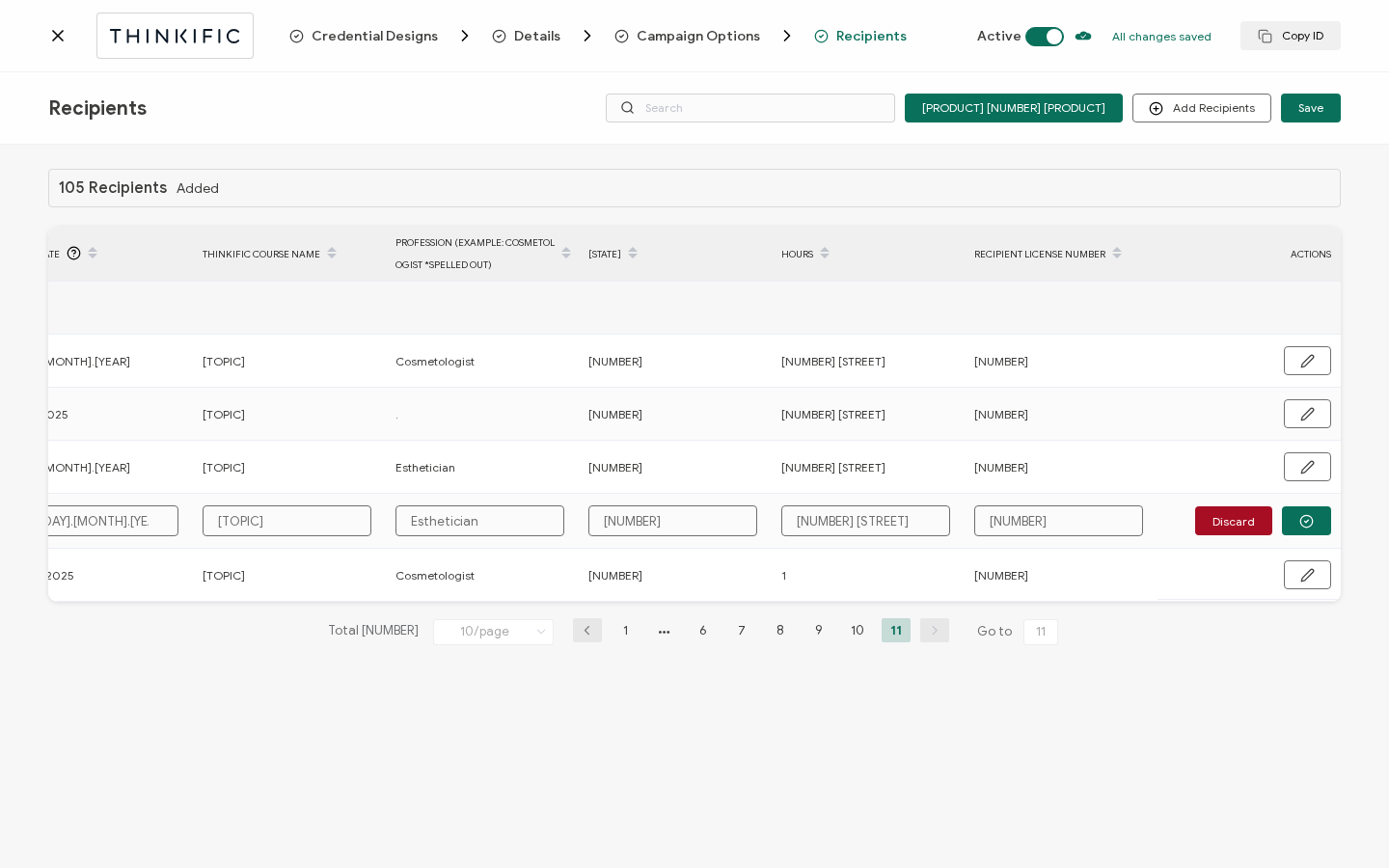 type on "[NUMBER] [STREET]" 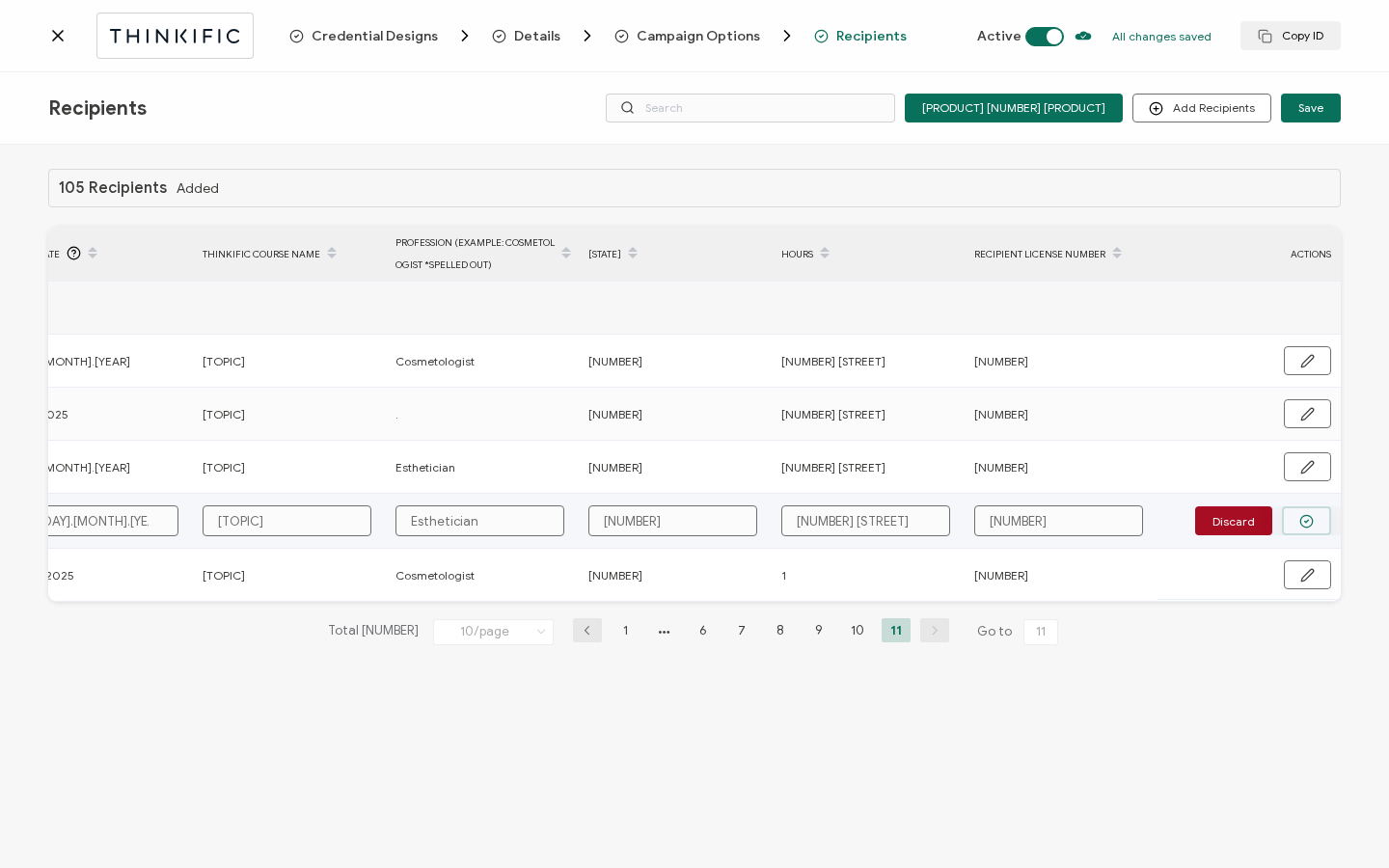 click at bounding box center [1306, 521] 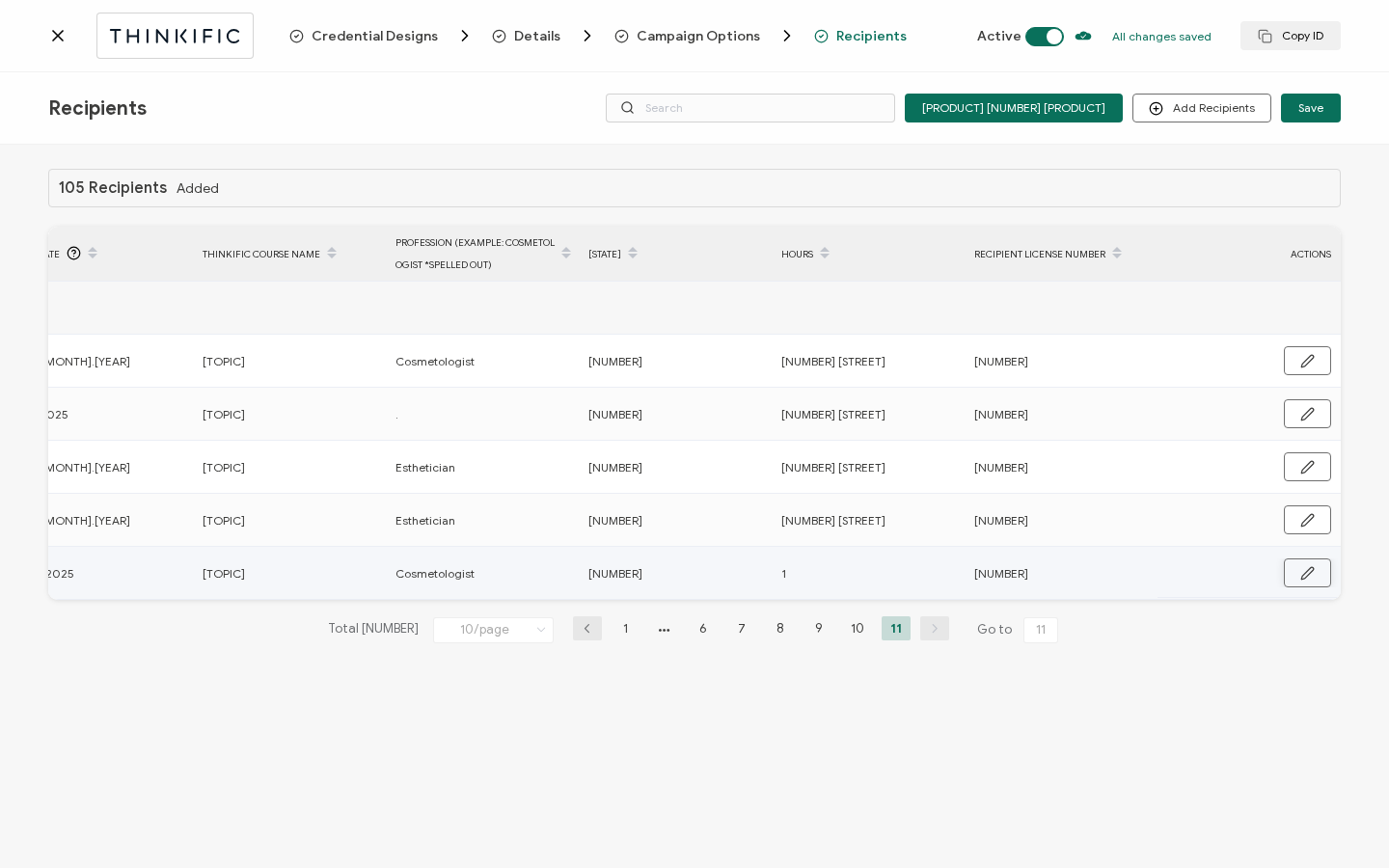 click 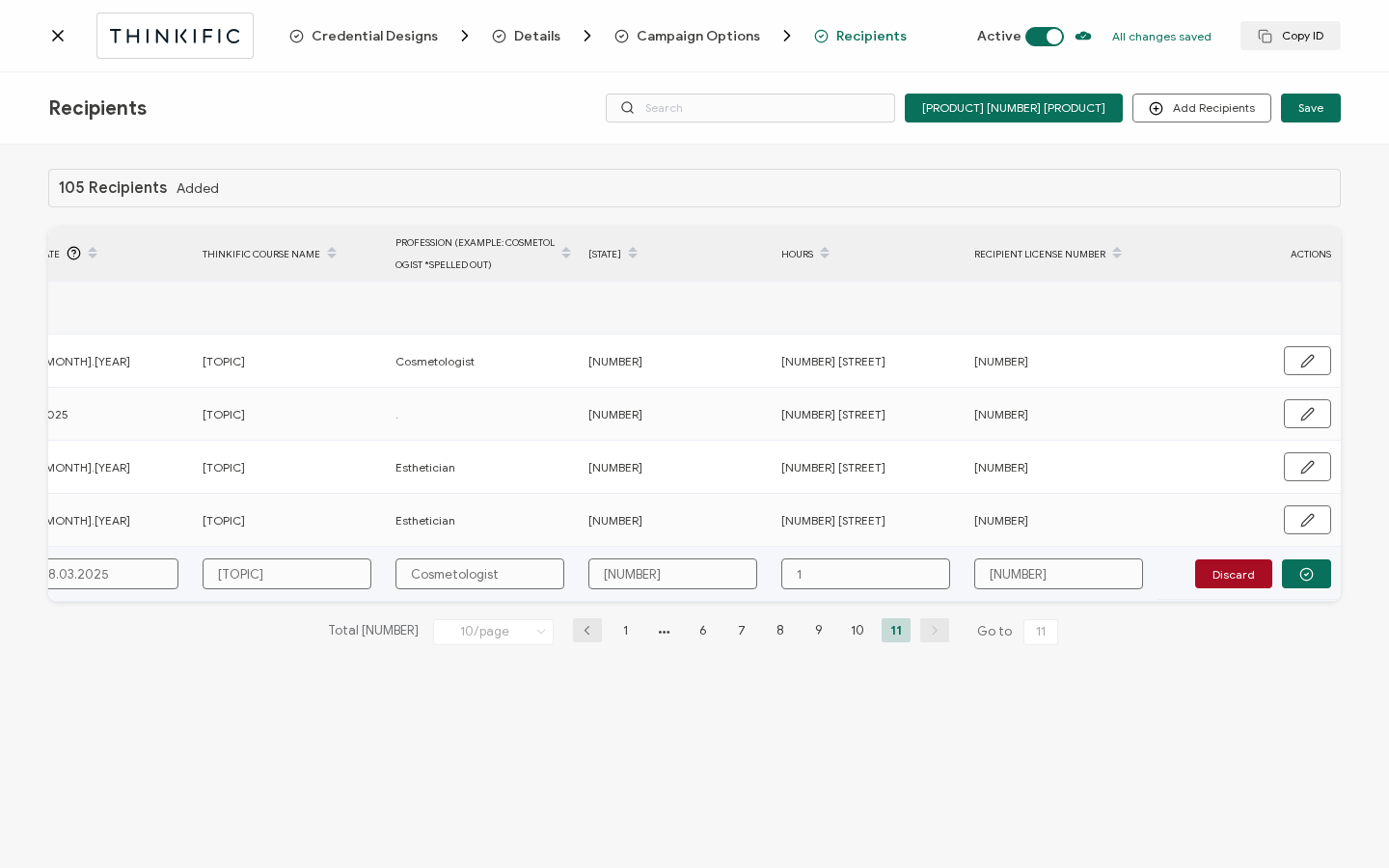 click on "1" at bounding box center [865, 574] 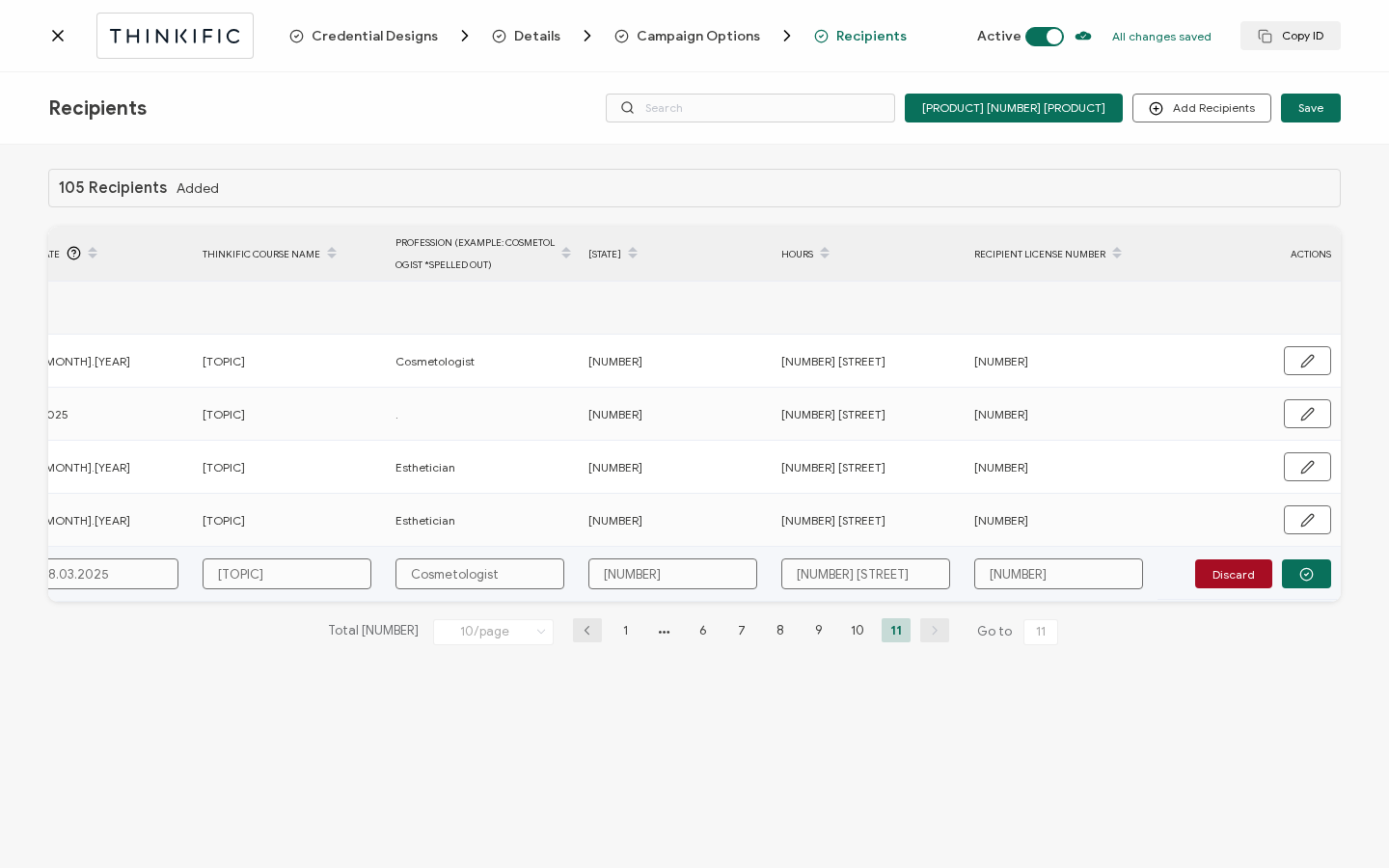 type on "1" 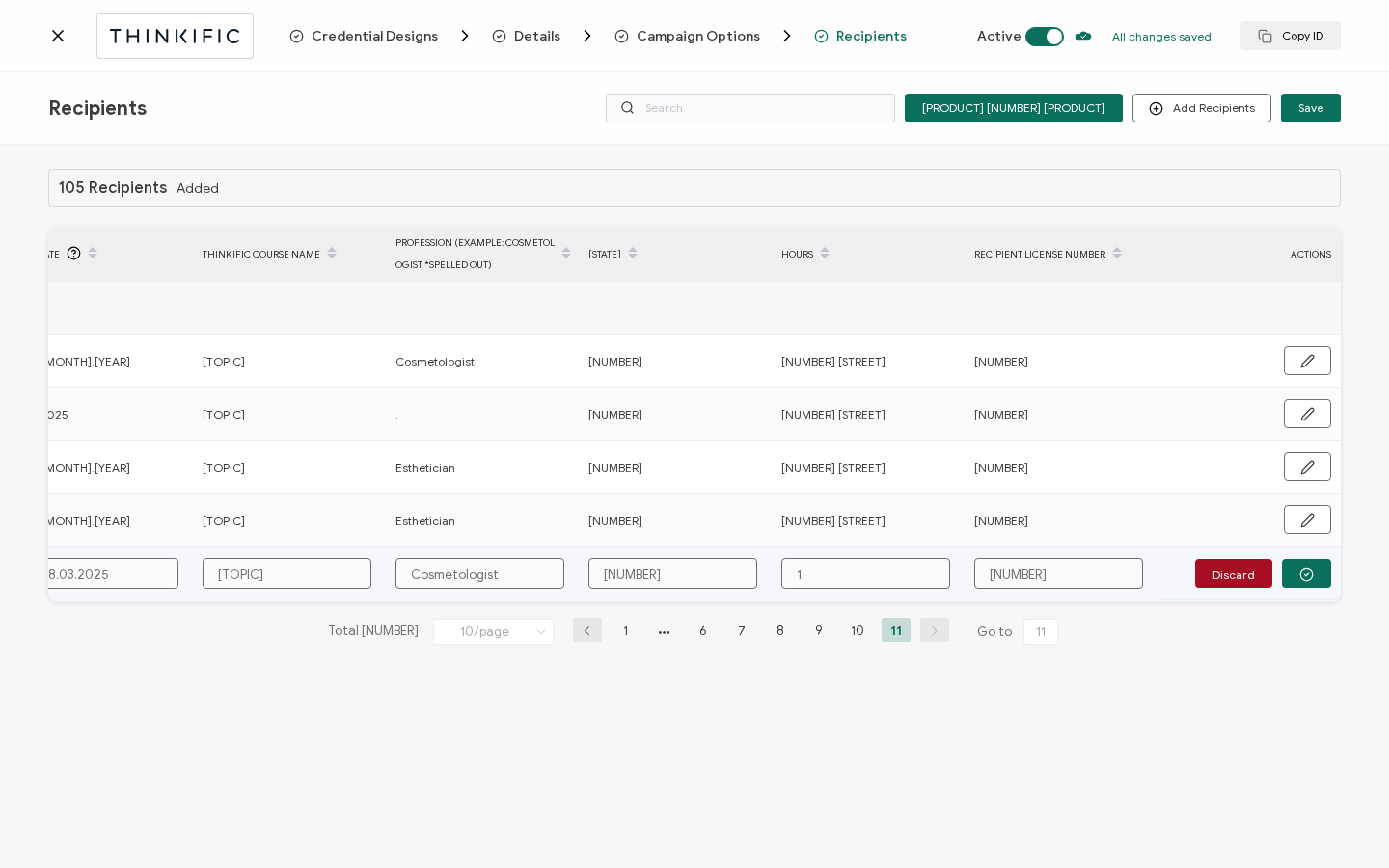 type on "[NUMBER] [STREET]" 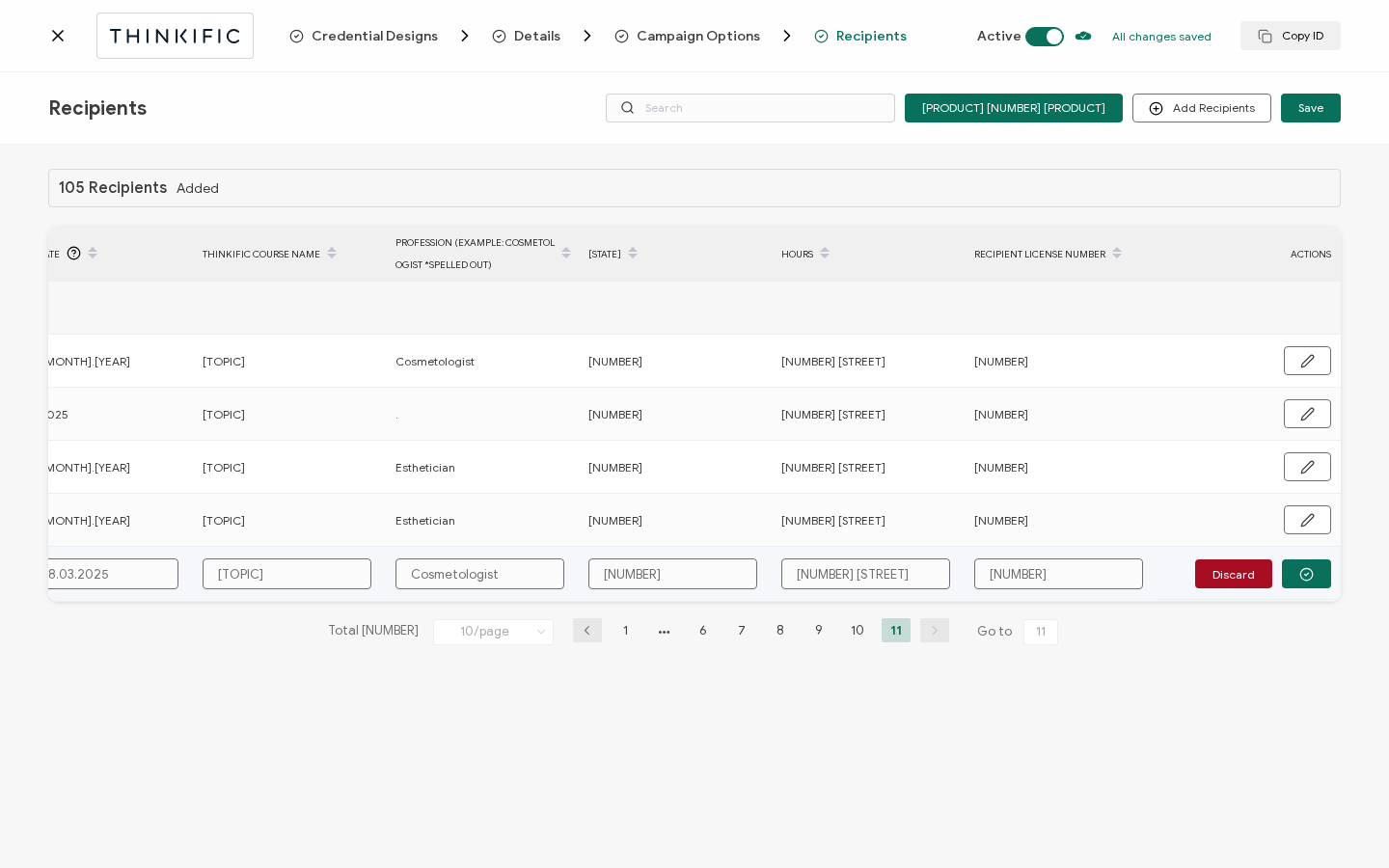 type on "[NUMBER] [STREET]" 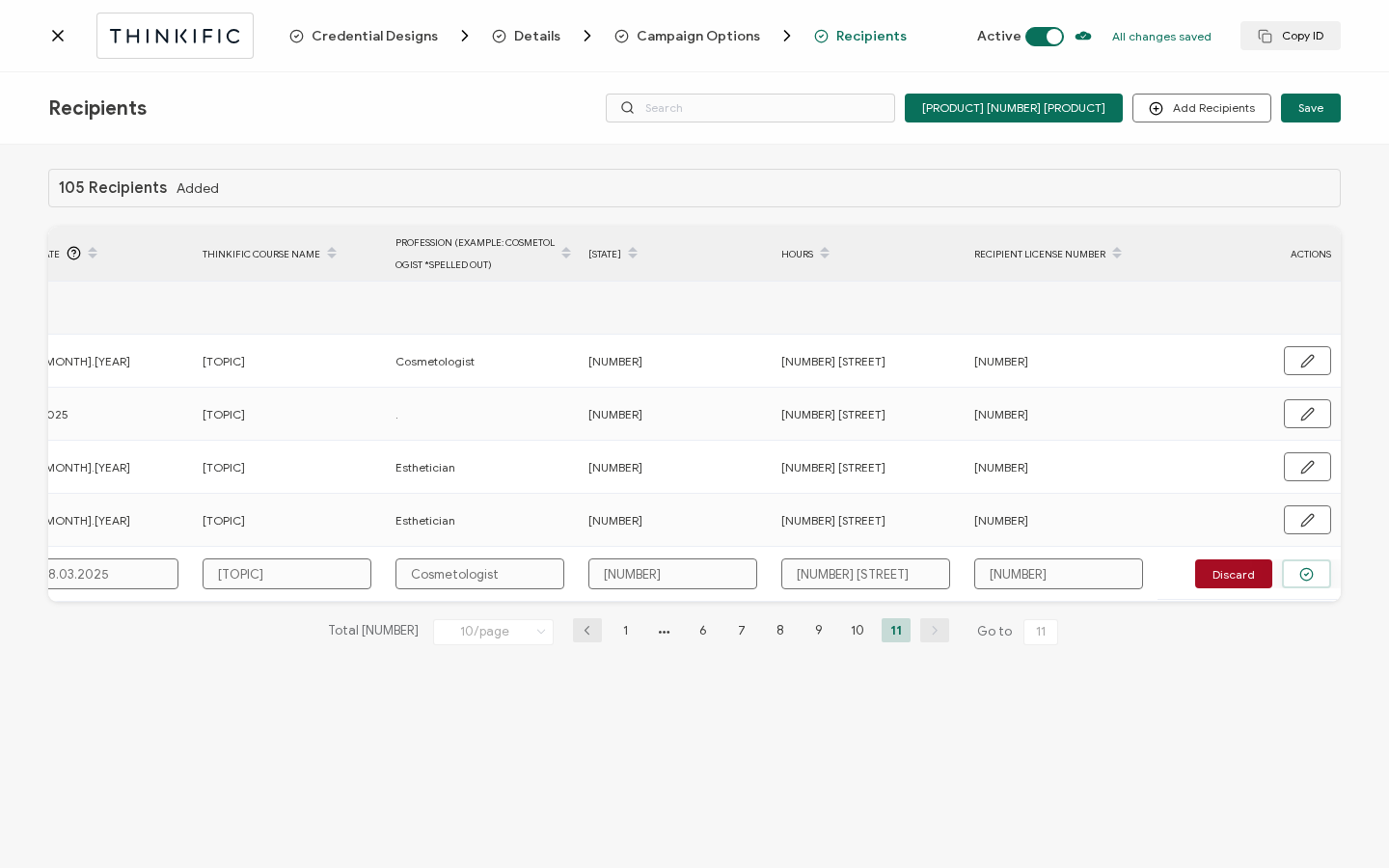type on "[NUMBER] [STREET]" 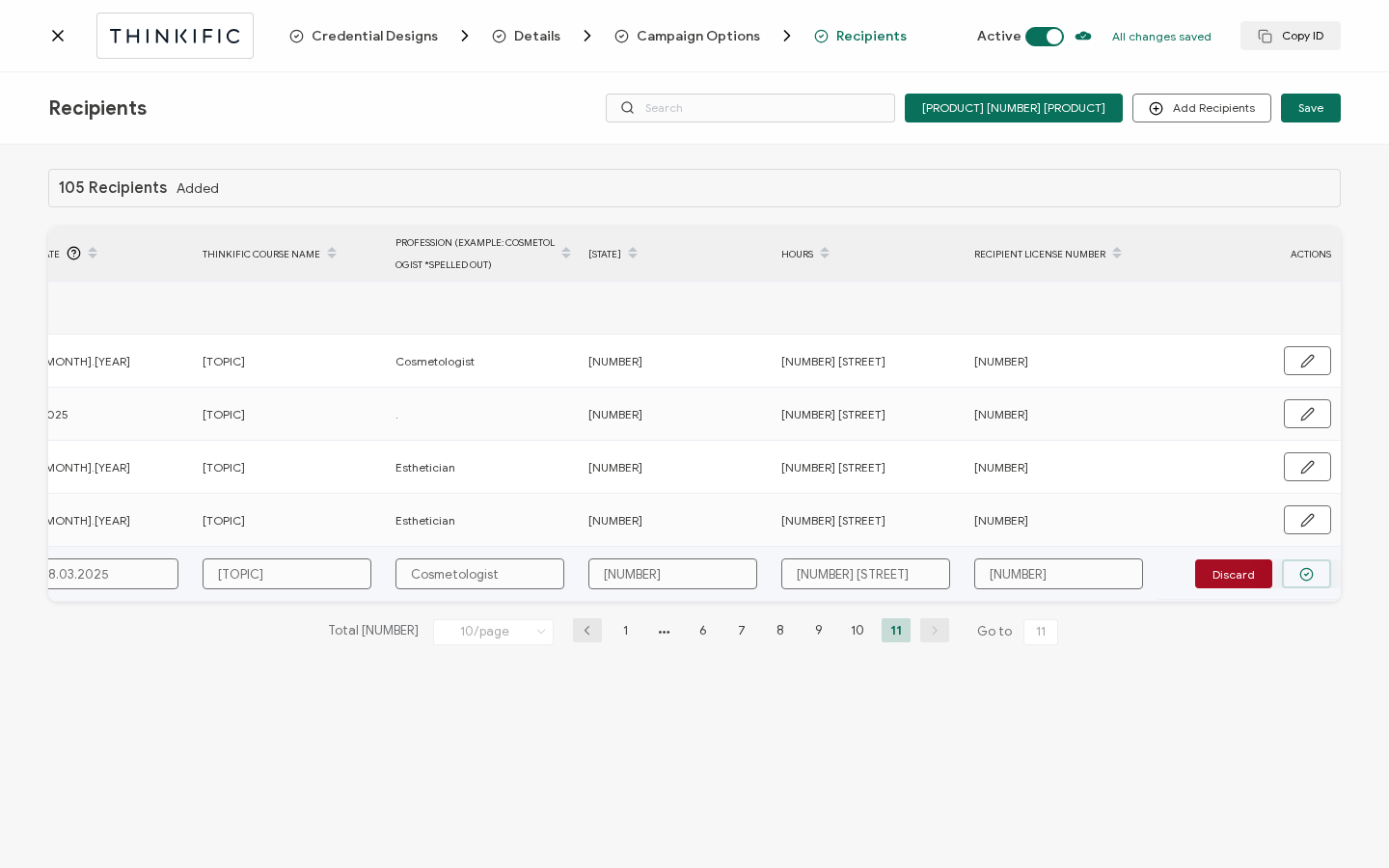 click 